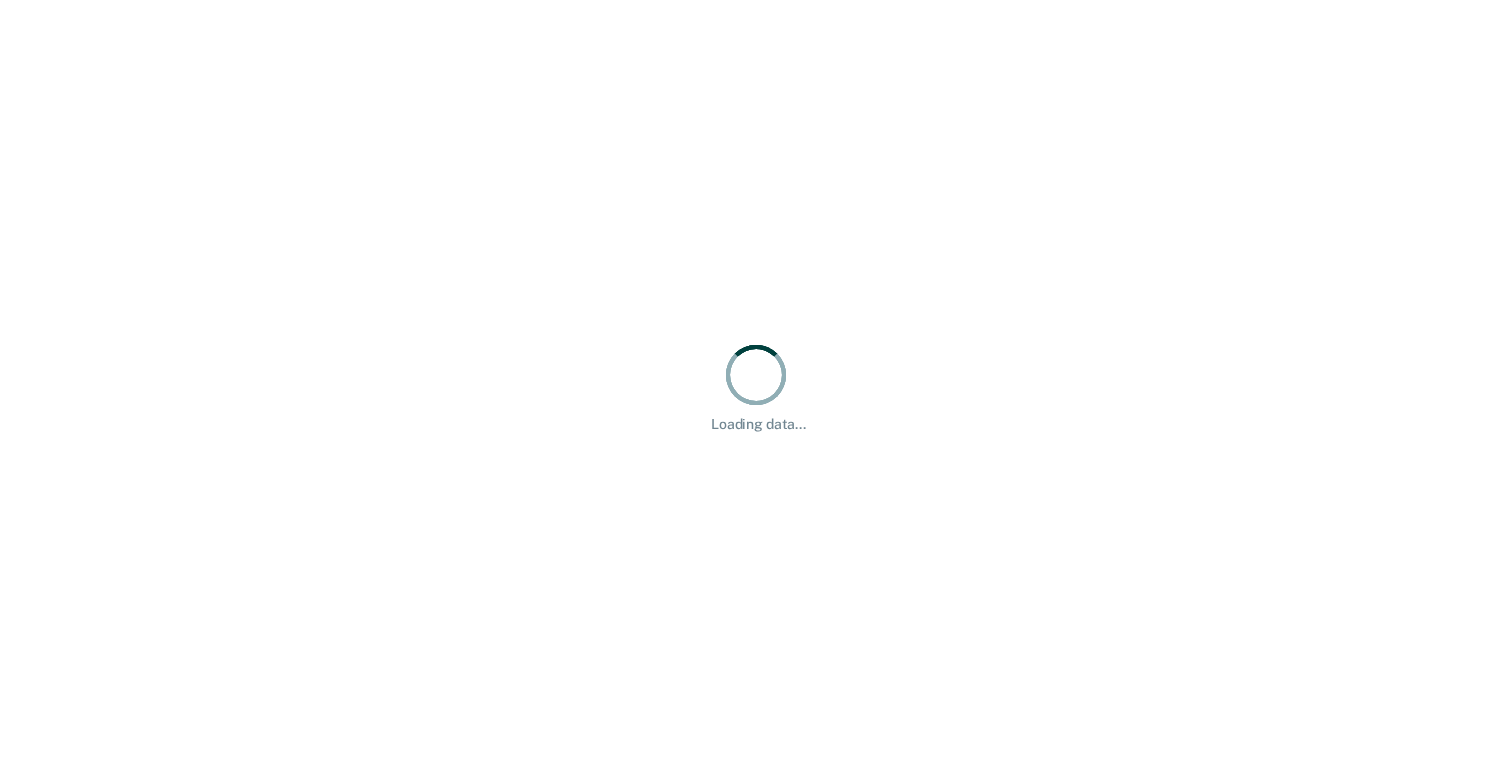 scroll, scrollTop: 0, scrollLeft: 0, axis: both 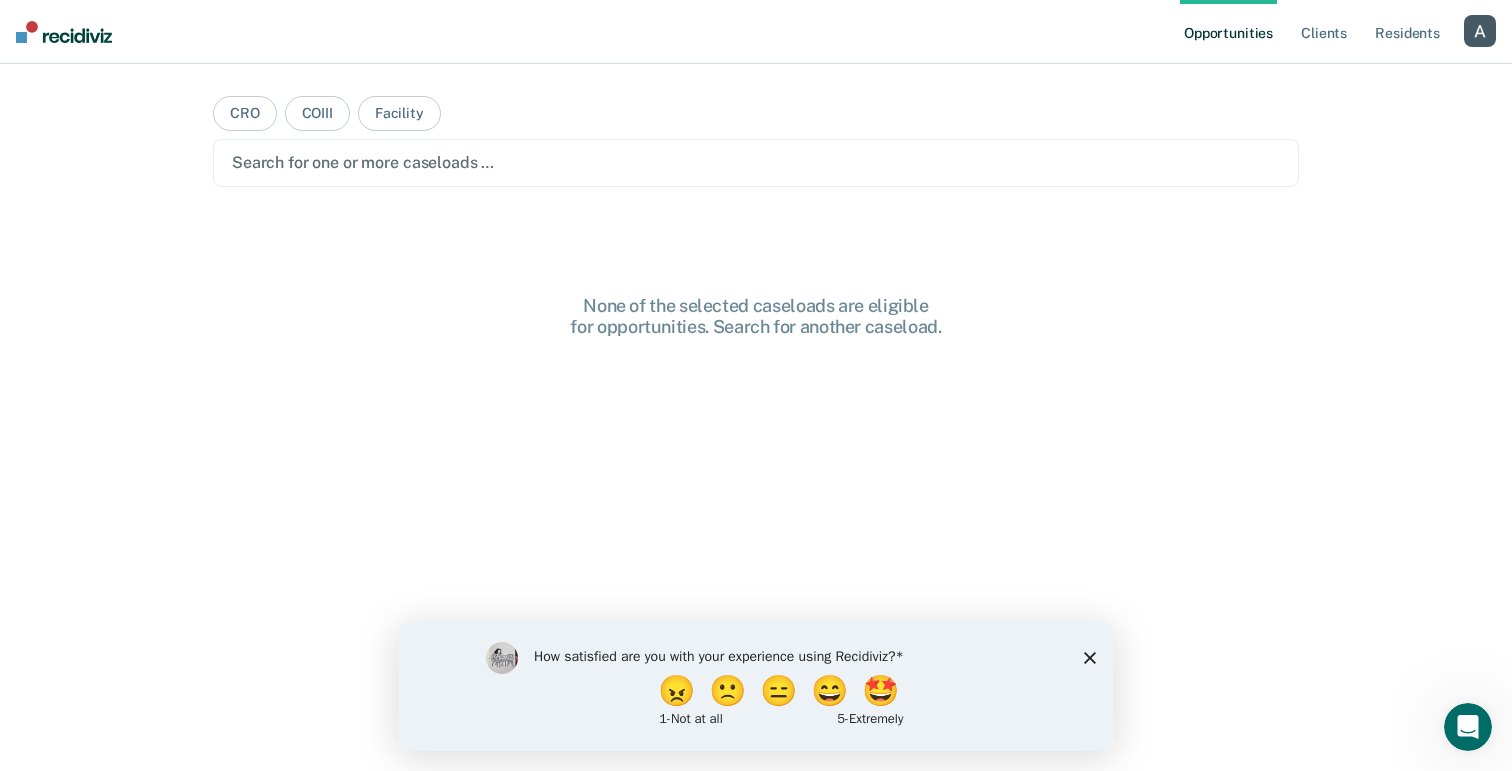 click on "How satisfied are you with your experience using Recidiviz? 😠 🙁 😑 😄 🤩 1  -  Not at all 5  -  Extremely" at bounding box center (756, 685) 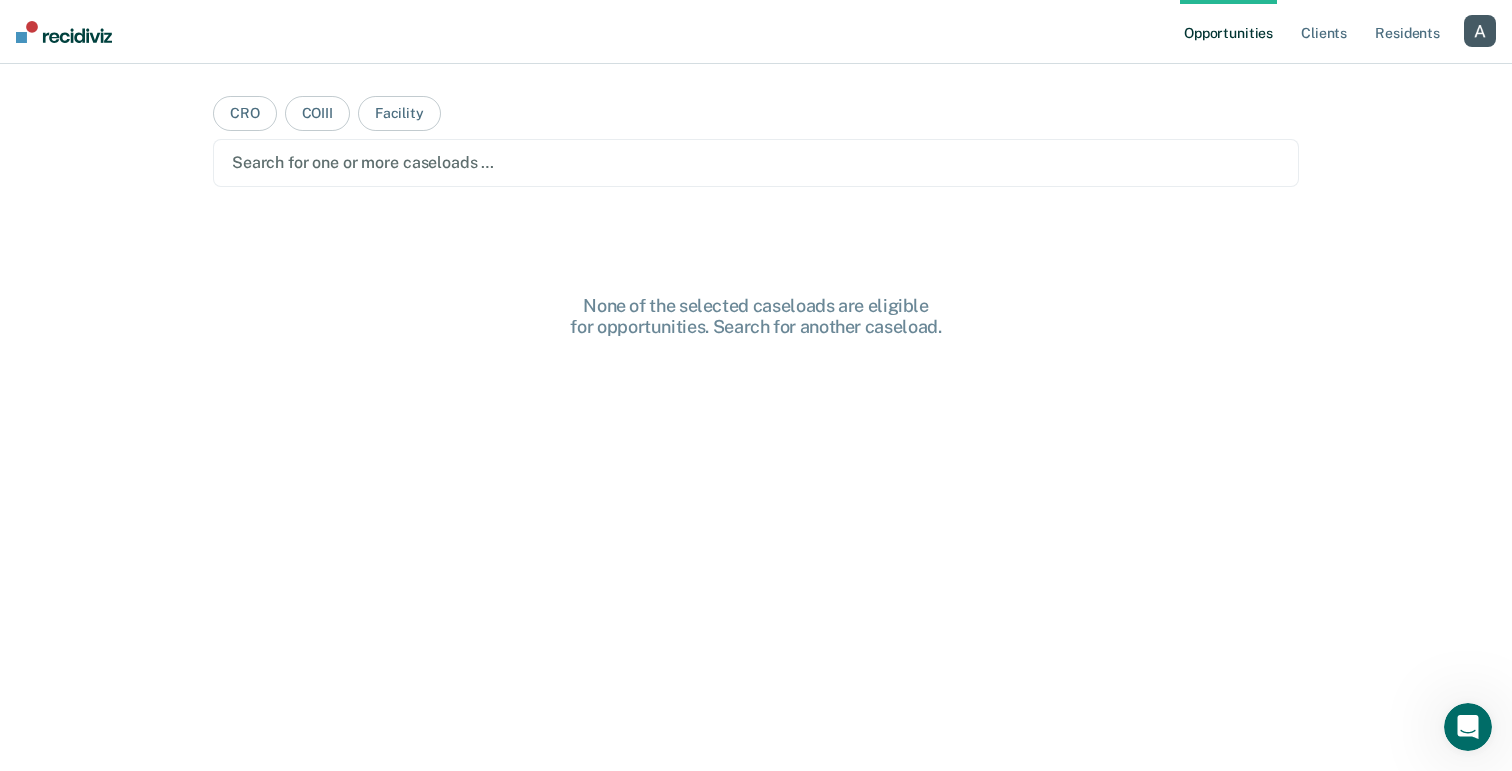 click at bounding box center (1480, 31) 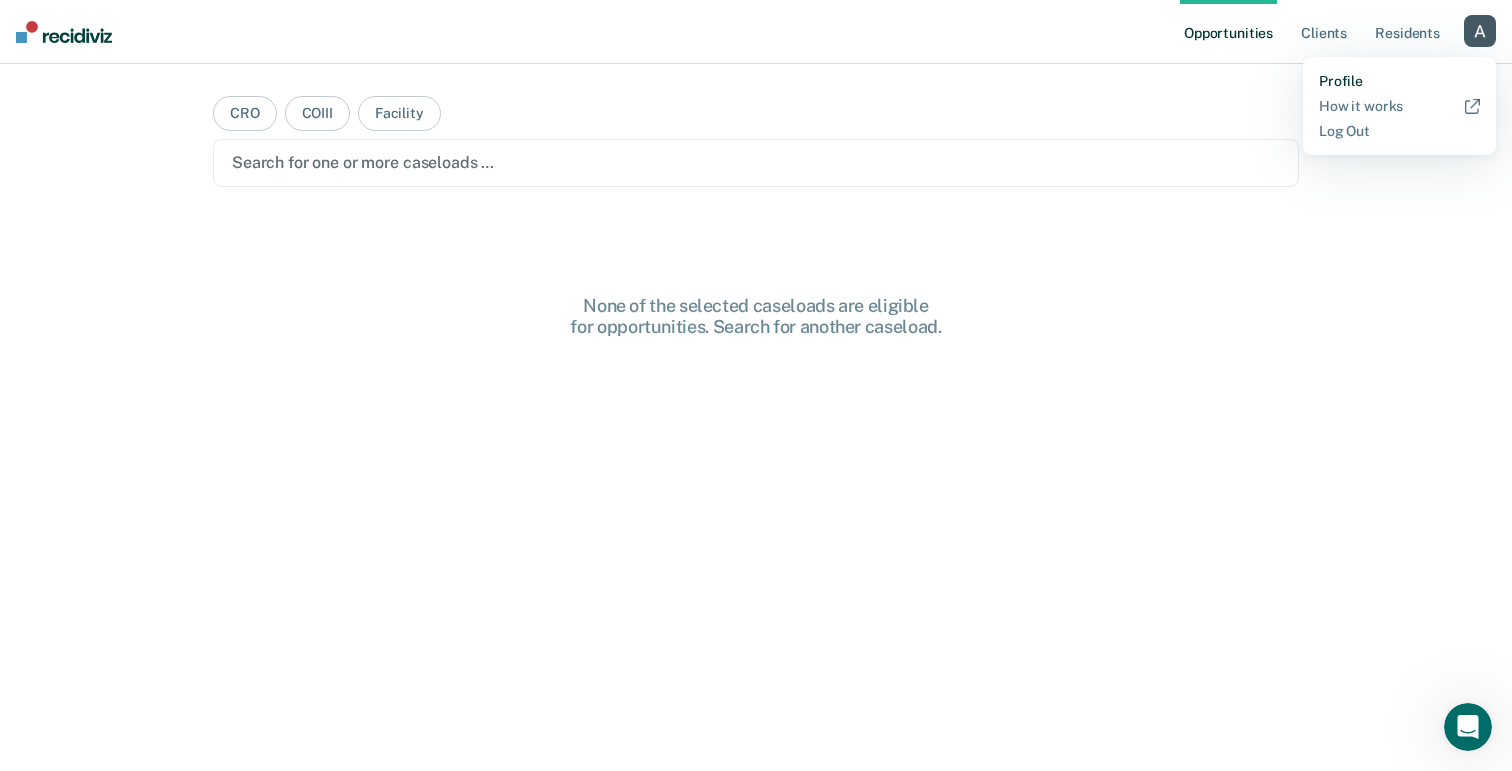 click on "Profile" at bounding box center [1399, 81] 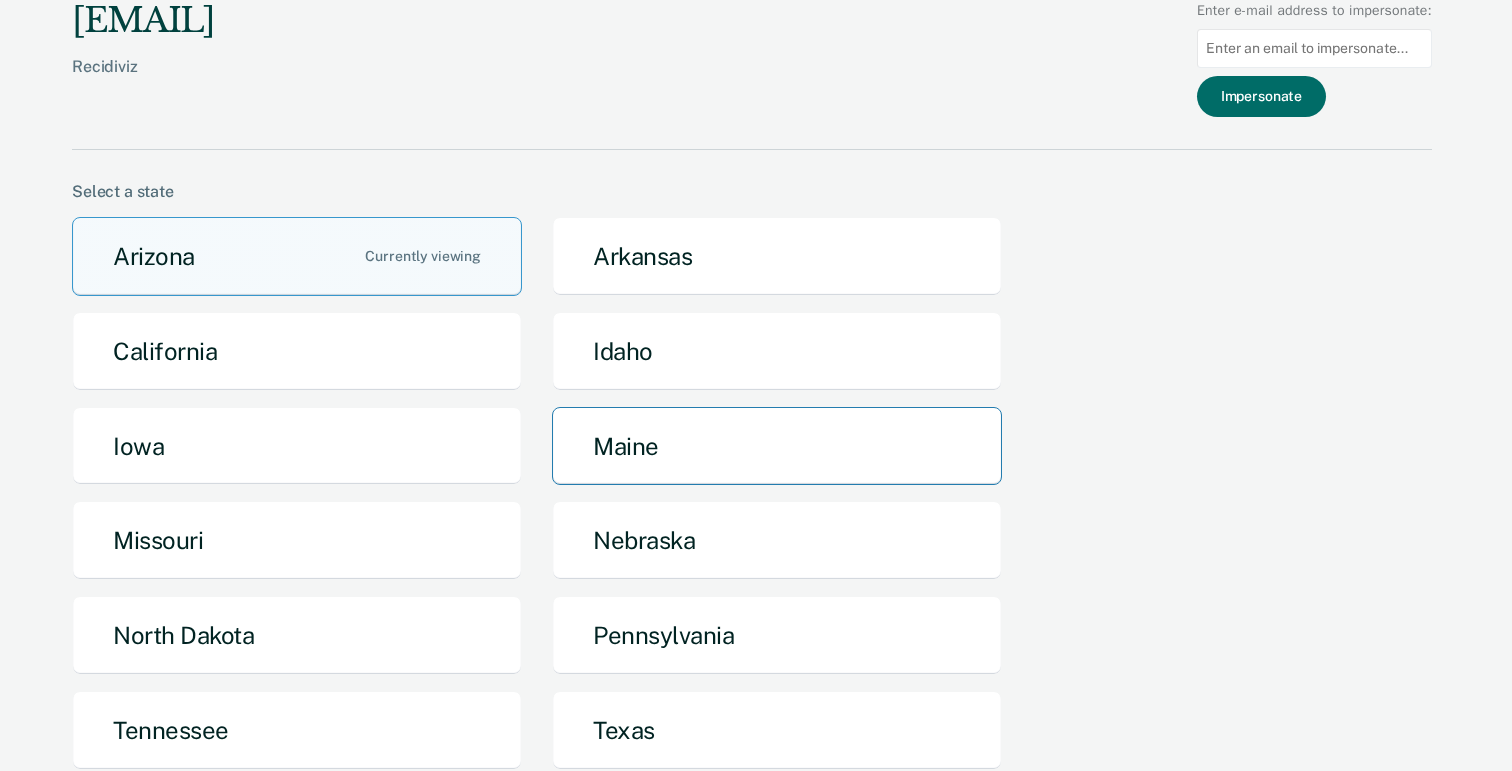 click on "Maine" at bounding box center [777, 446] 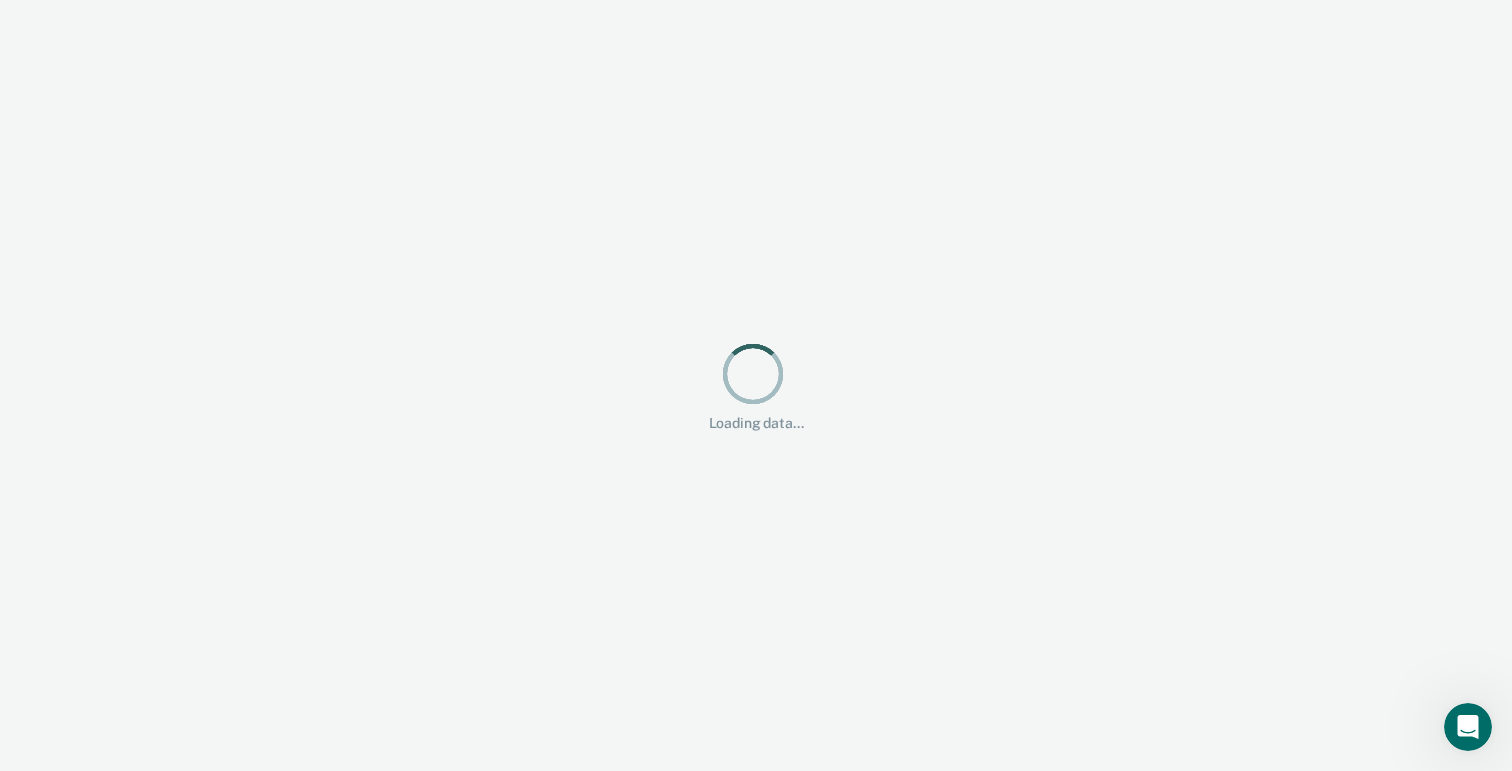 scroll, scrollTop: 0, scrollLeft: 0, axis: both 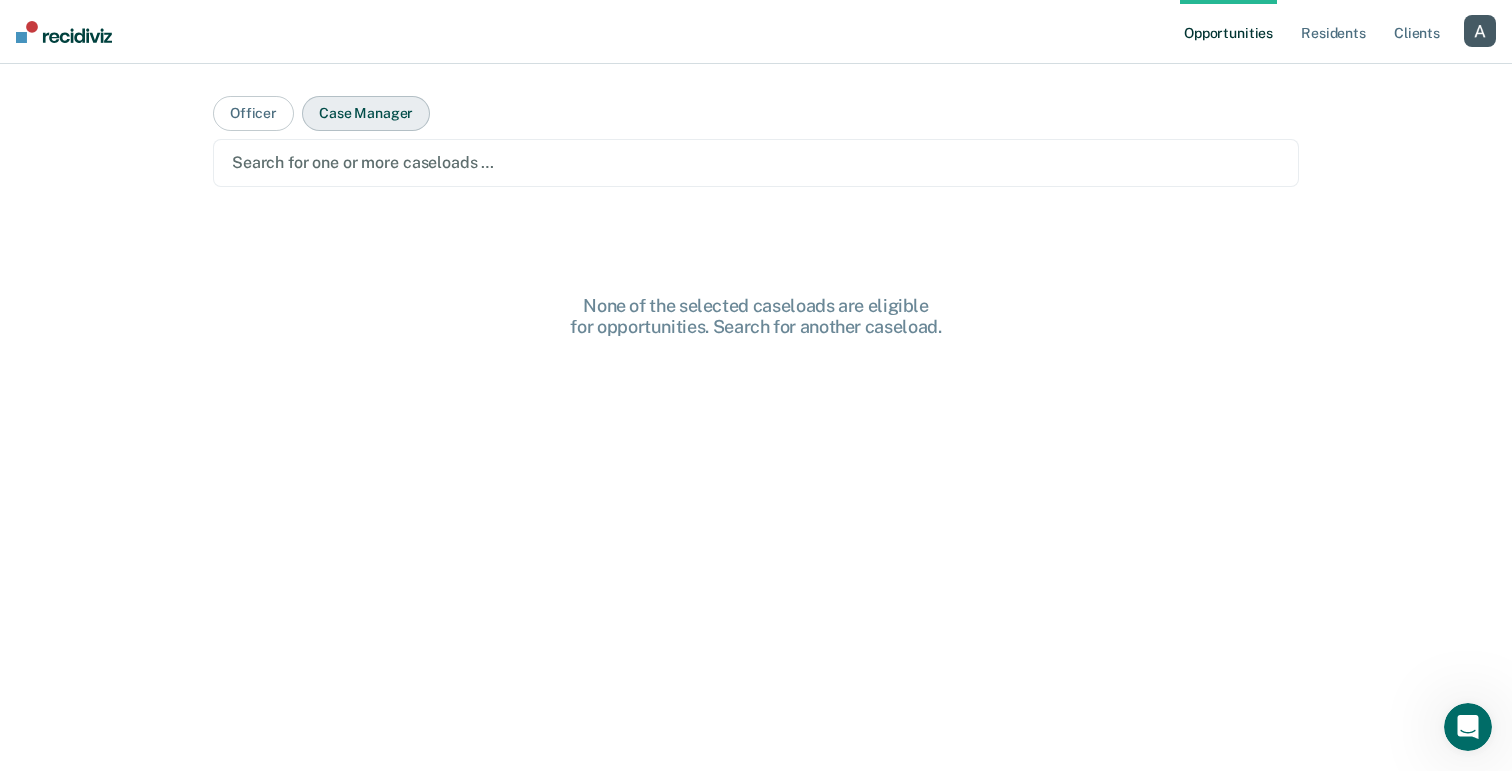 click on "Case Manager" at bounding box center (366, 113) 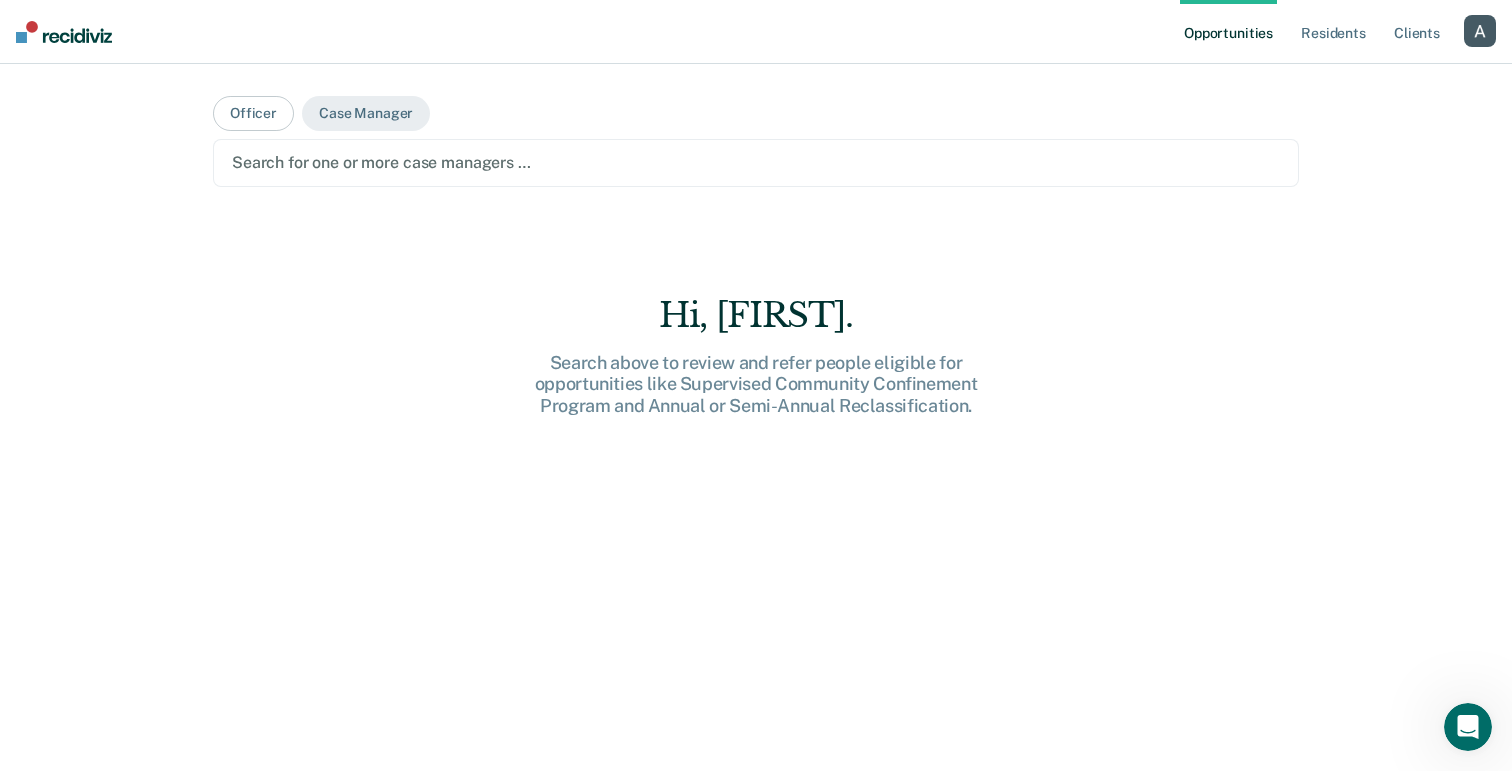 click at bounding box center (756, 162) 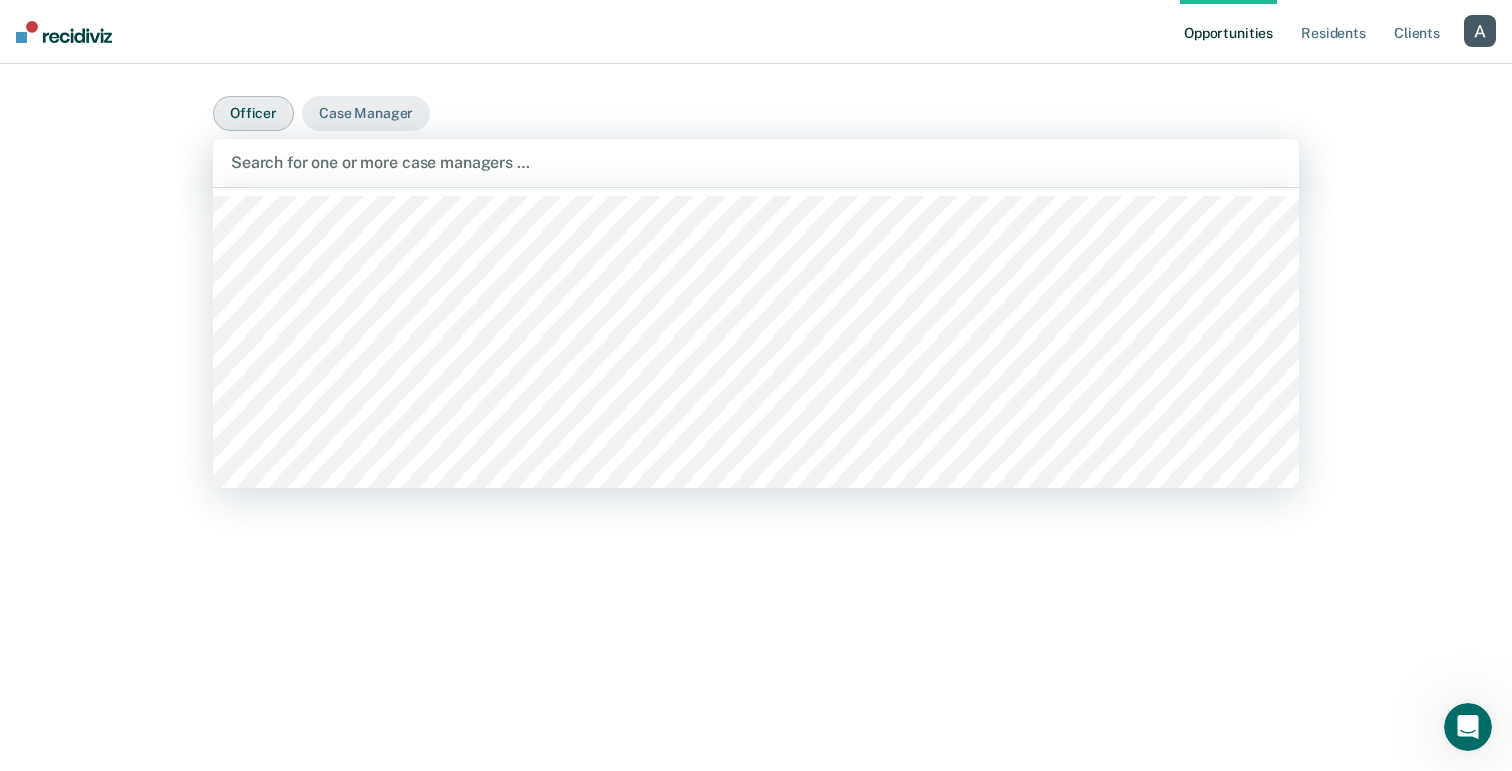 click on "Officer" at bounding box center (253, 113) 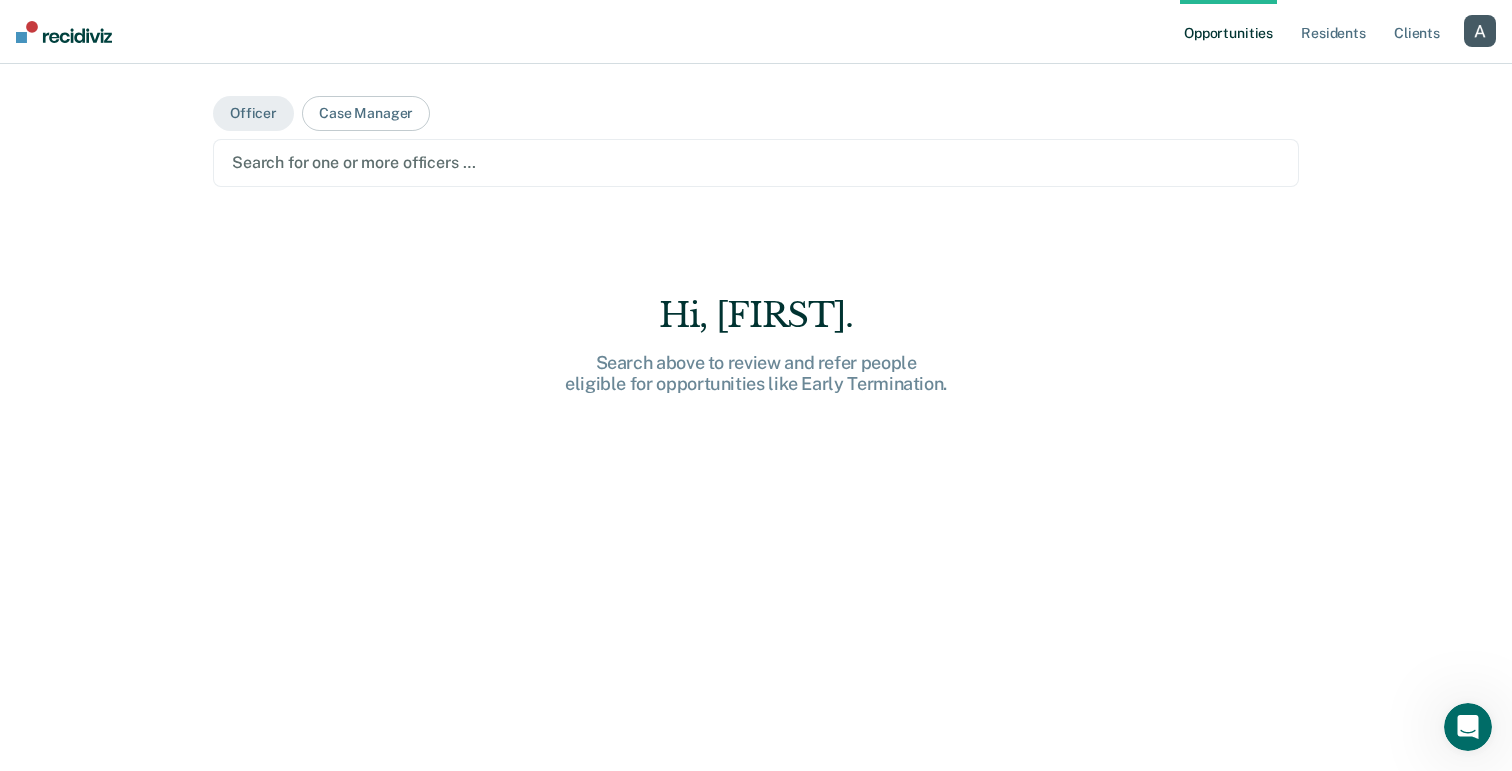 click at bounding box center [756, 162] 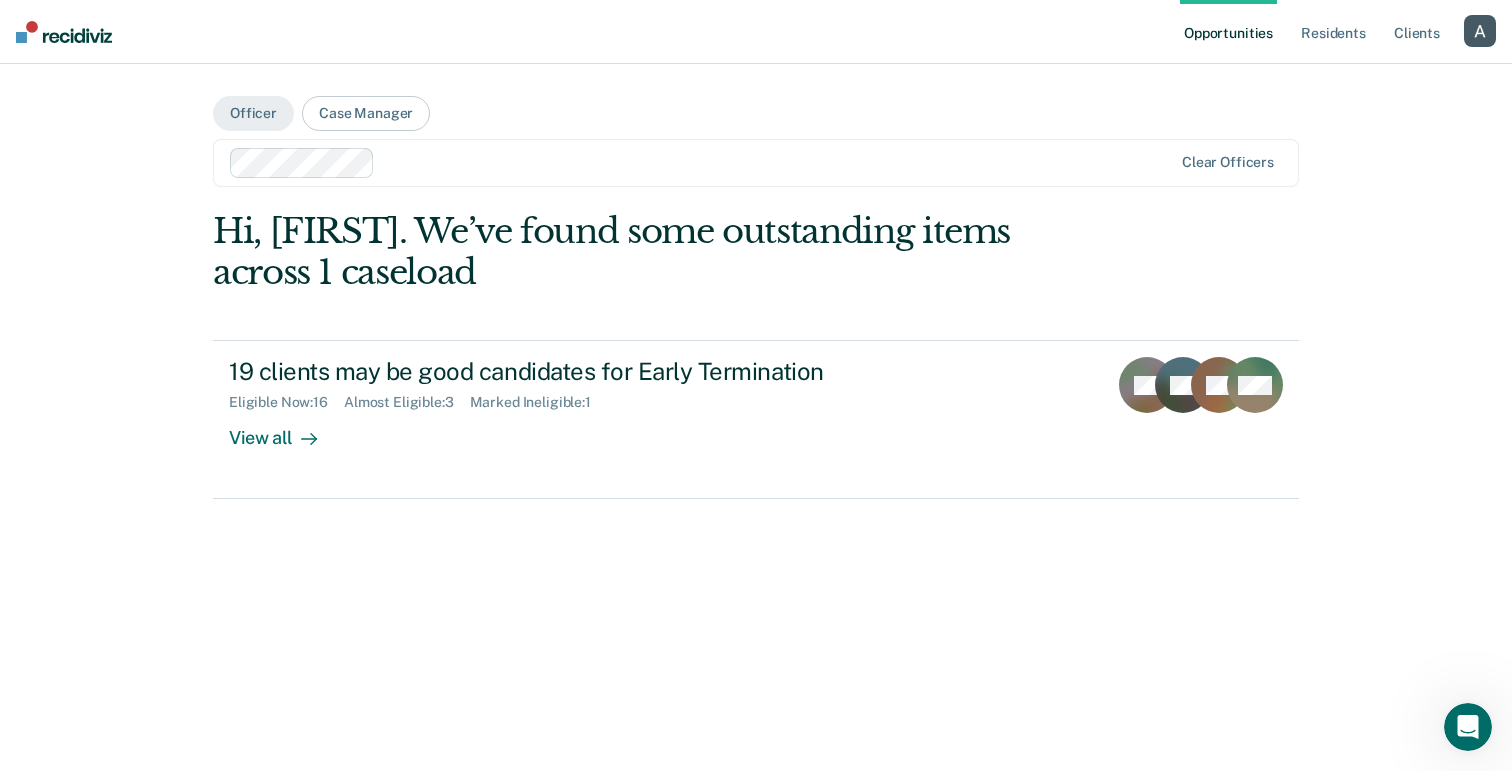 click at bounding box center (777, 162) 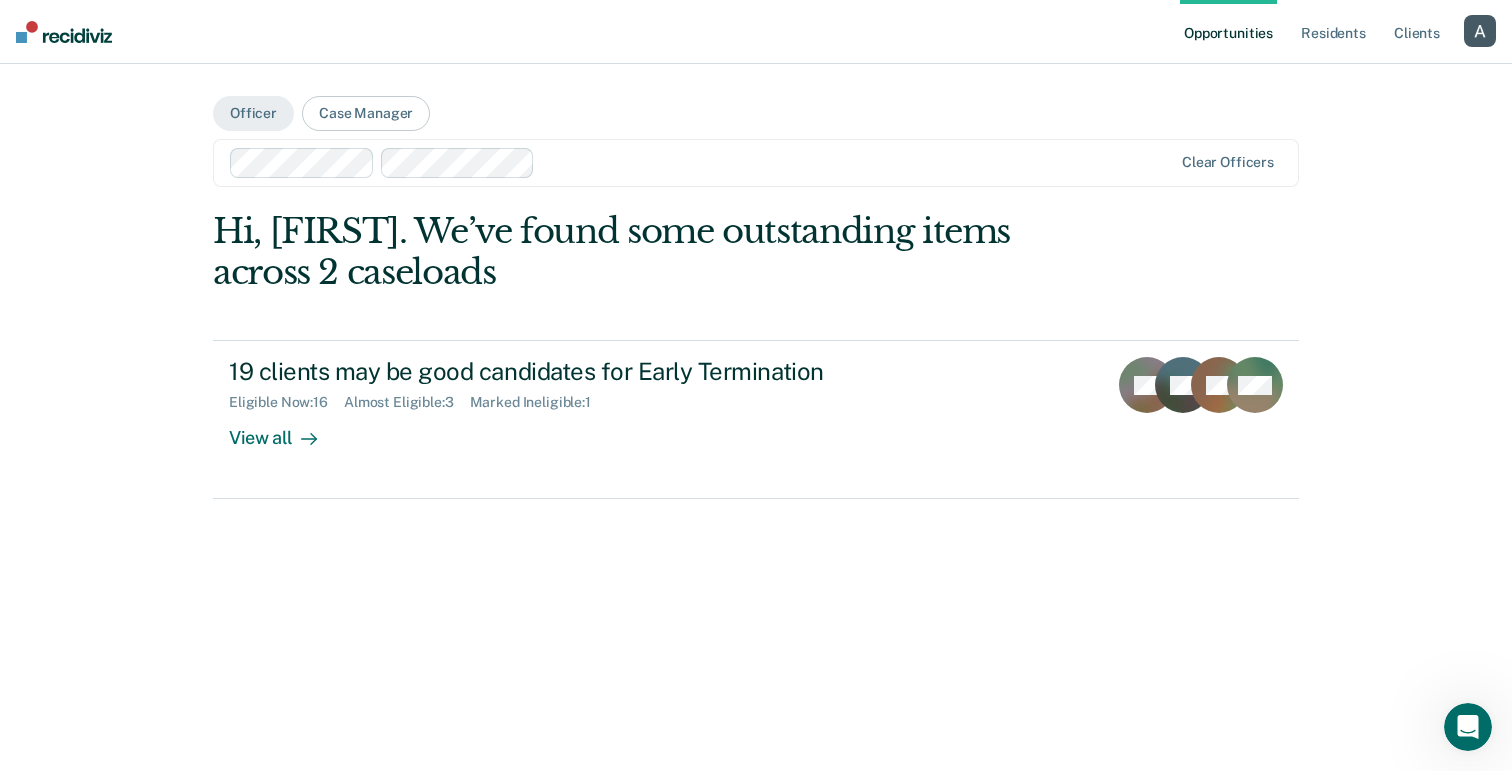 click at bounding box center [857, 162] 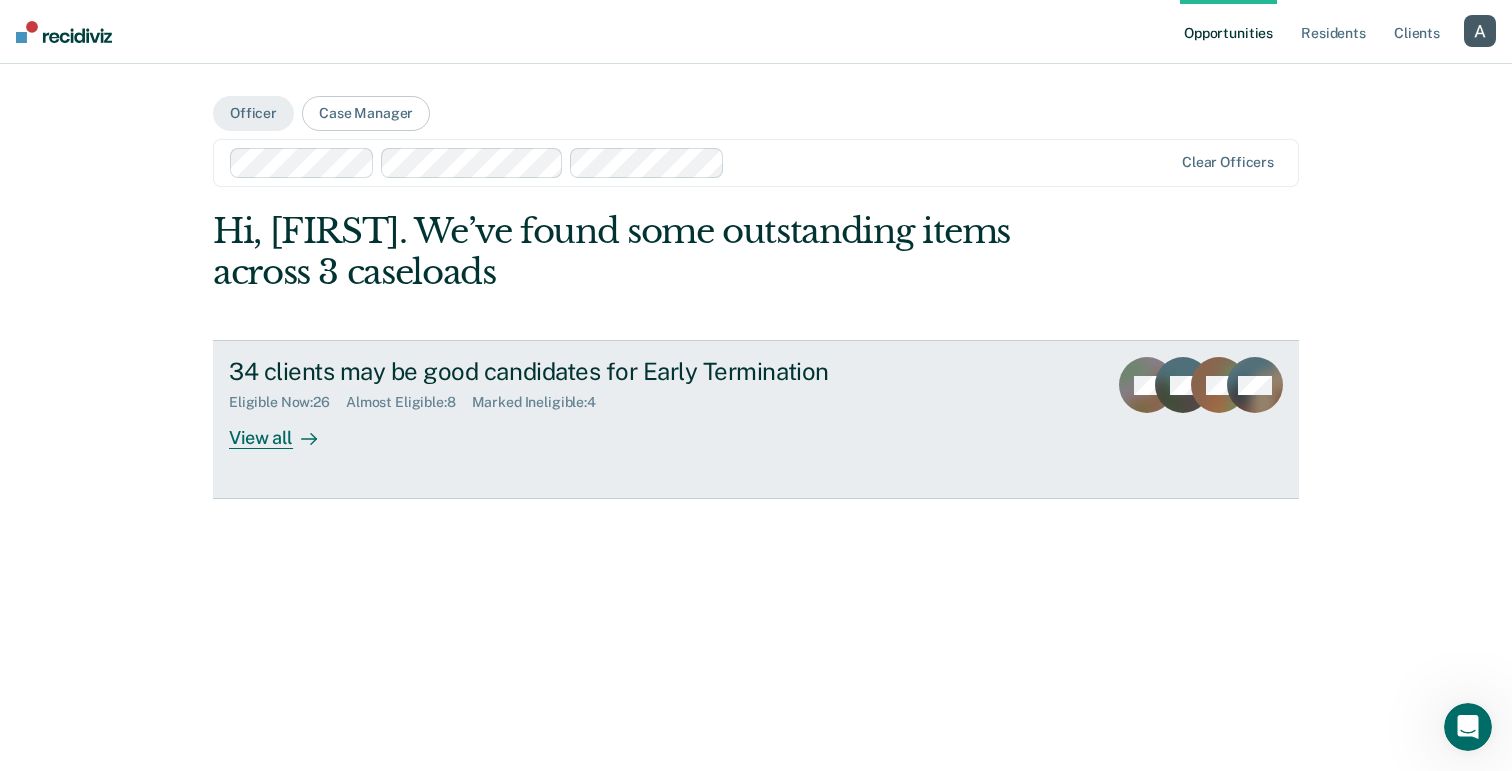 click on "Eligible Now :  26 Almost Eligible :  8 Marked Ineligible :  4" at bounding box center (580, 398) 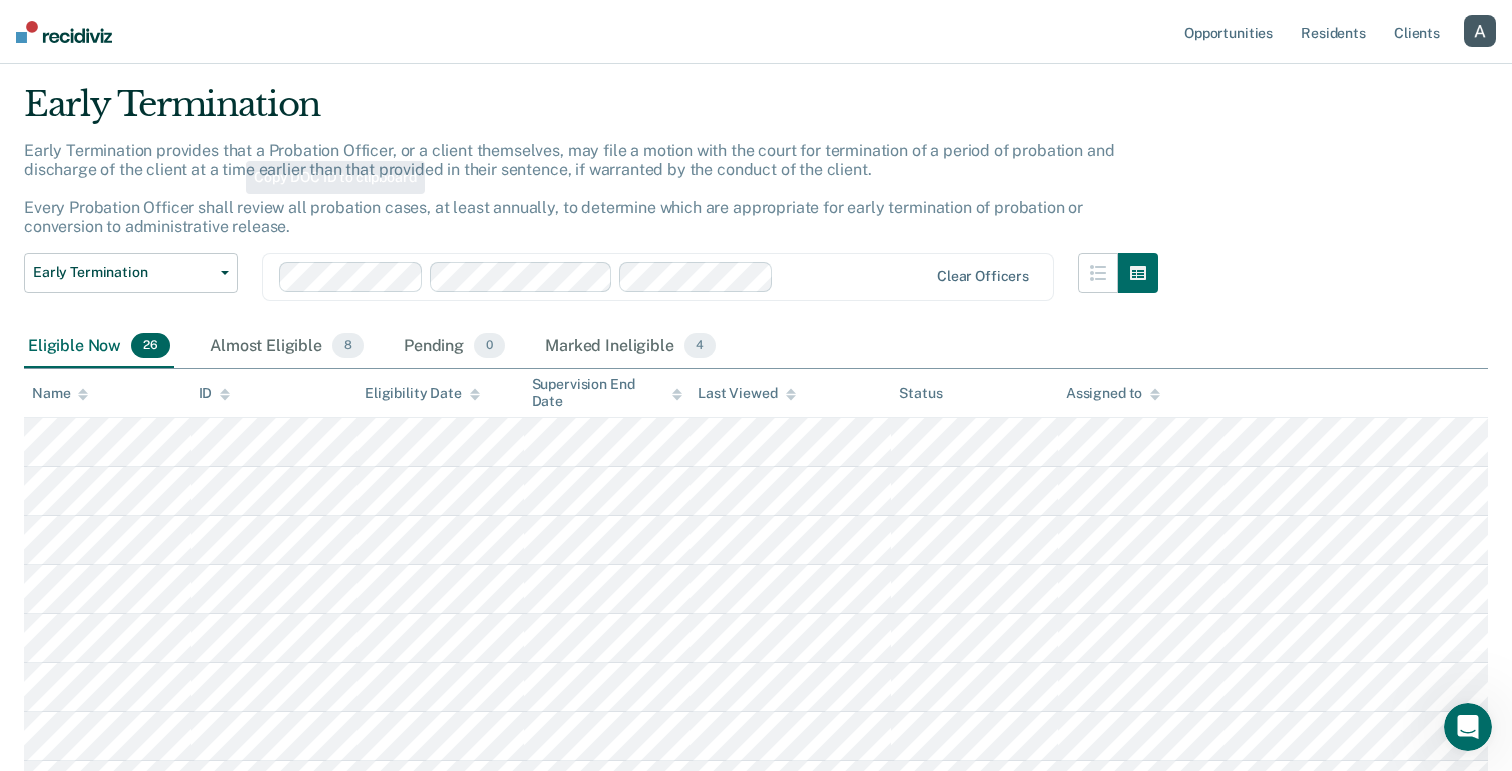 scroll, scrollTop: 0, scrollLeft: 0, axis: both 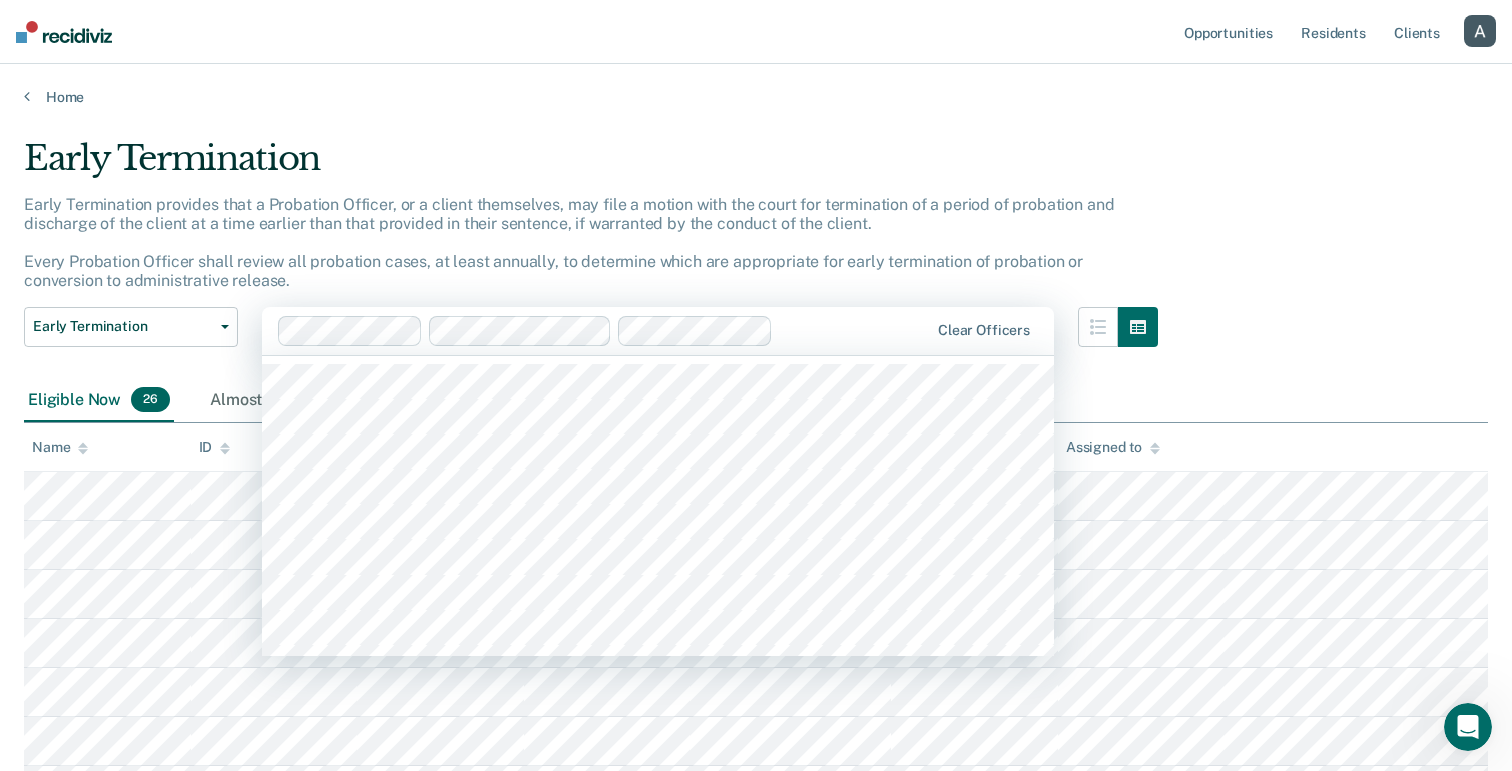 click at bounding box center (854, 330) 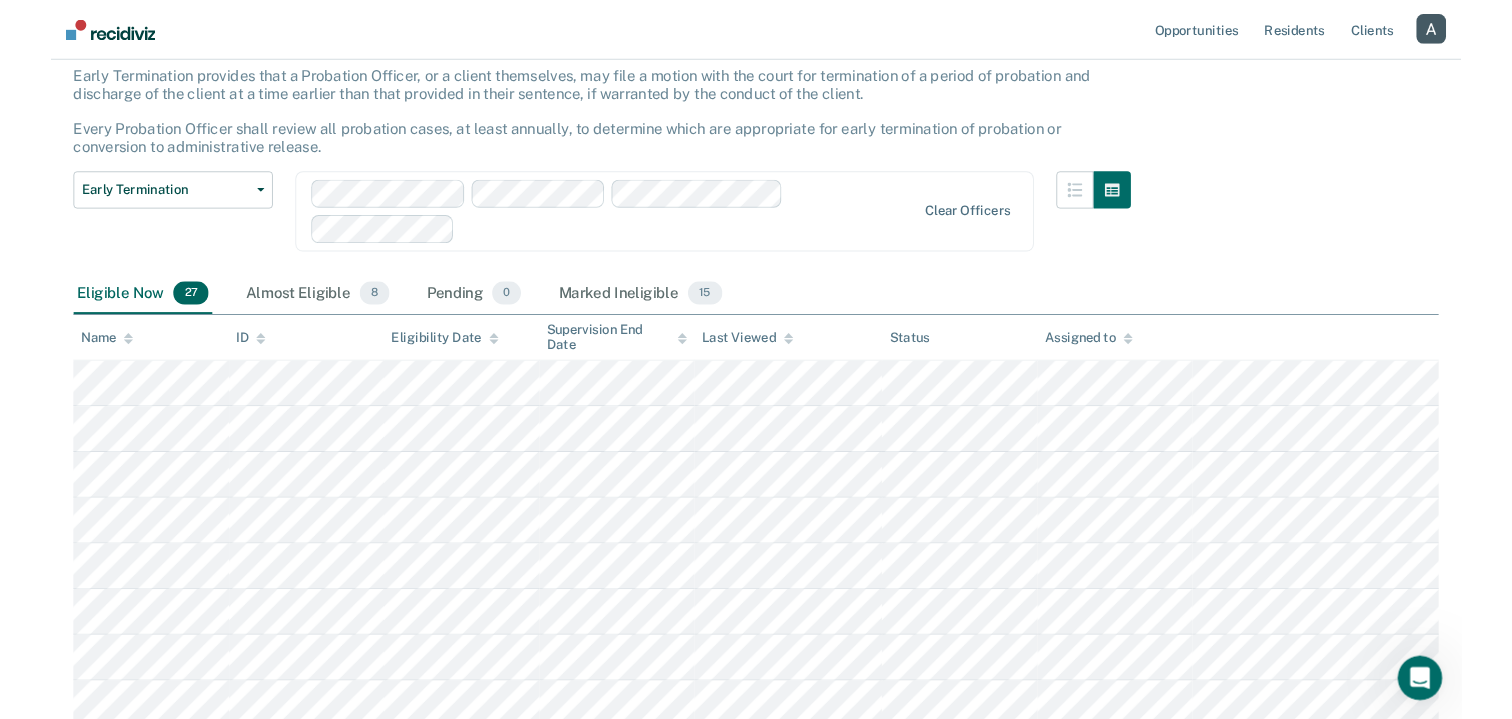 scroll, scrollTop: 92, scrollLeft: 0, axis: vertical 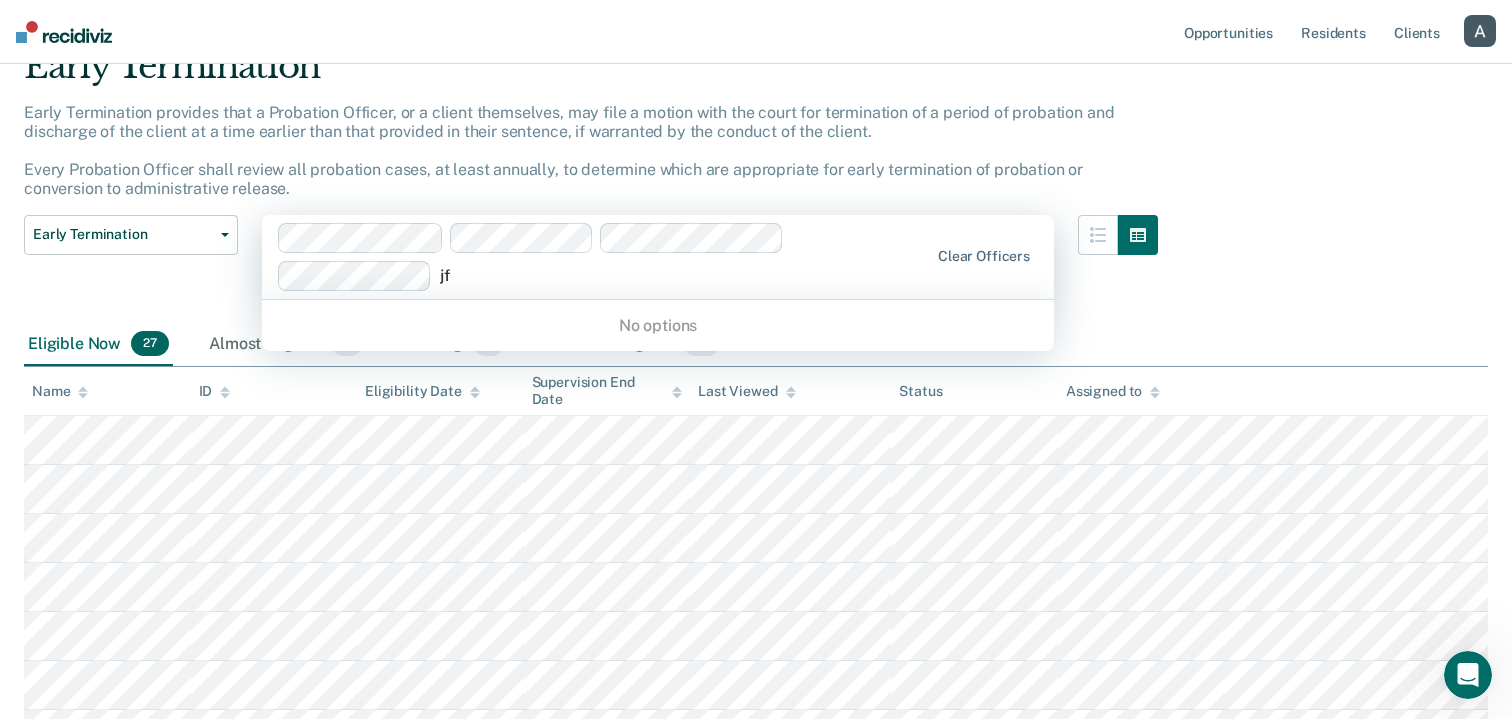 type on "j" 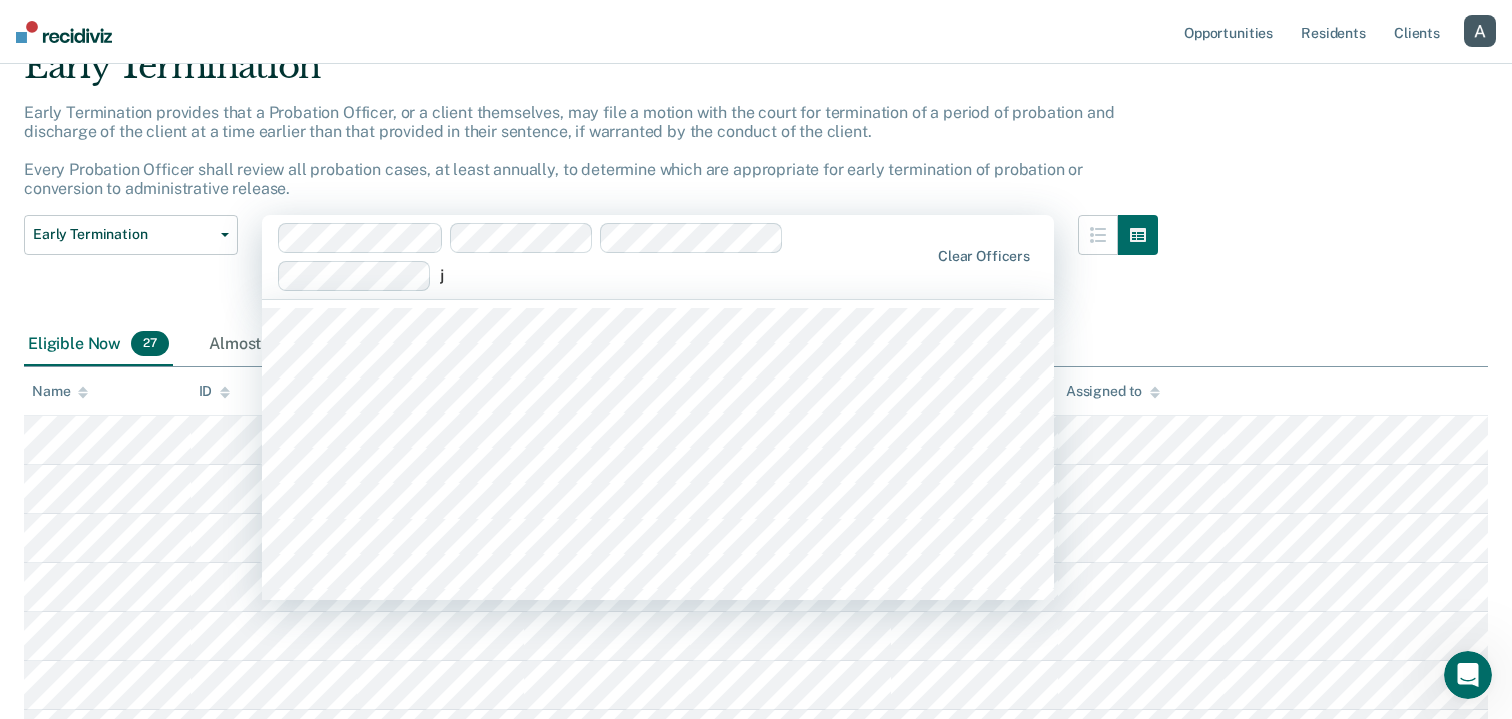 type 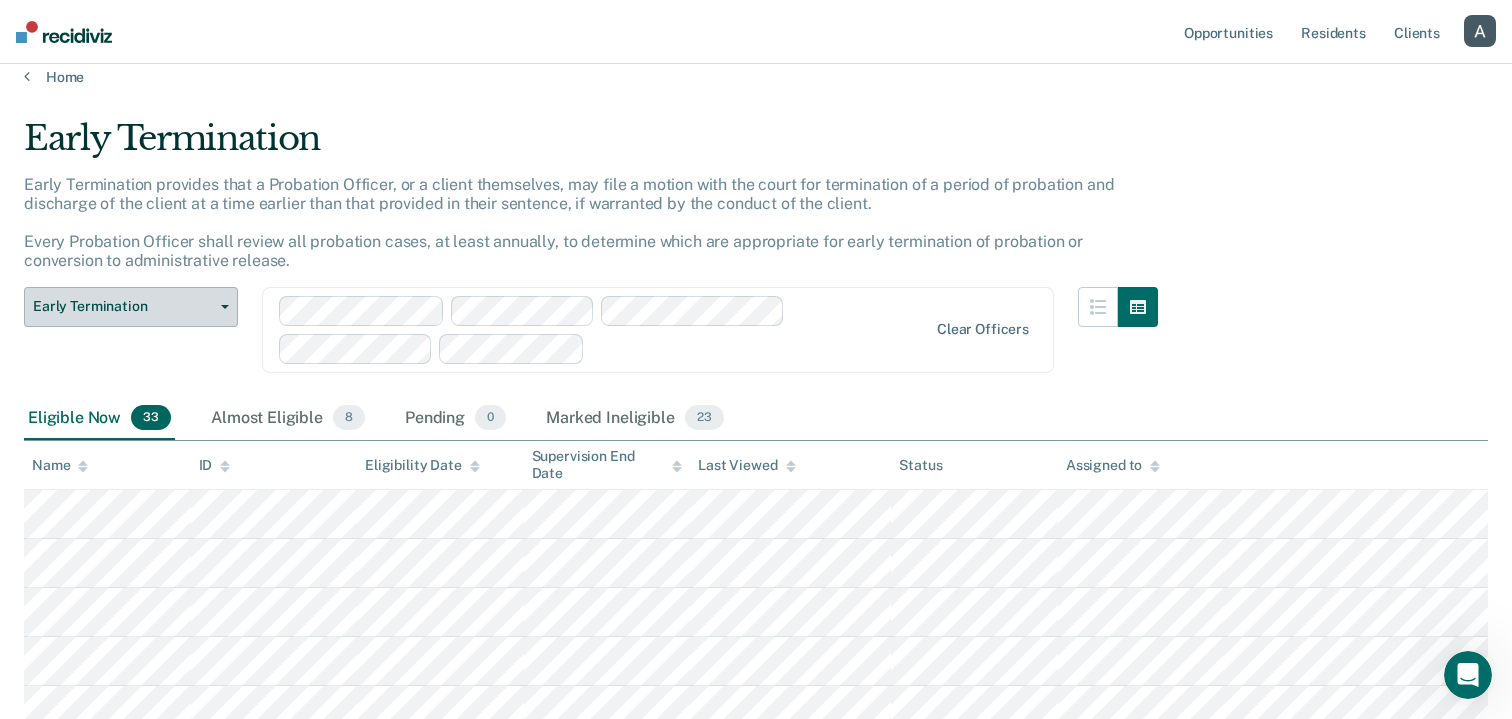 scroll, scrollTop: 10, scrollLeft: 0, axis: vertical 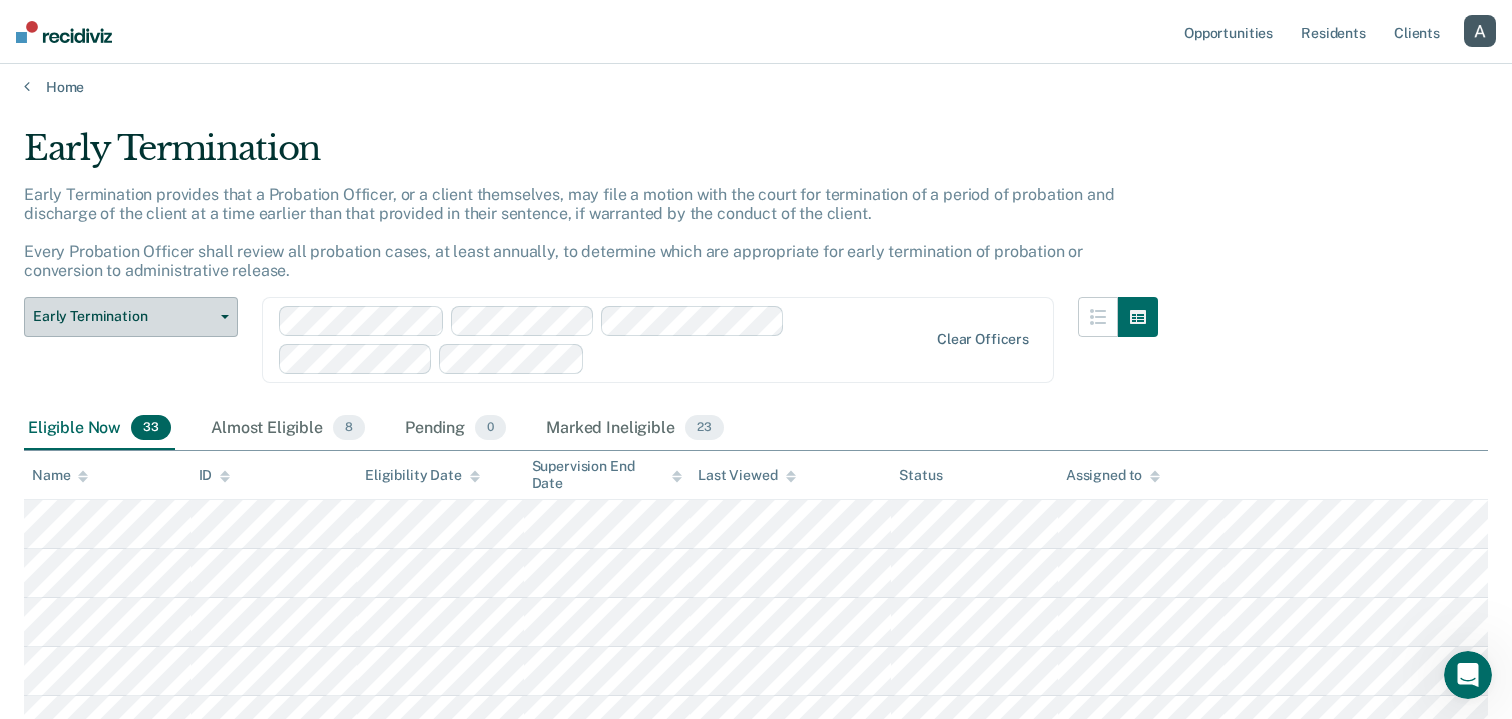 click on "Early Termination" at bounding box center (123, 316) 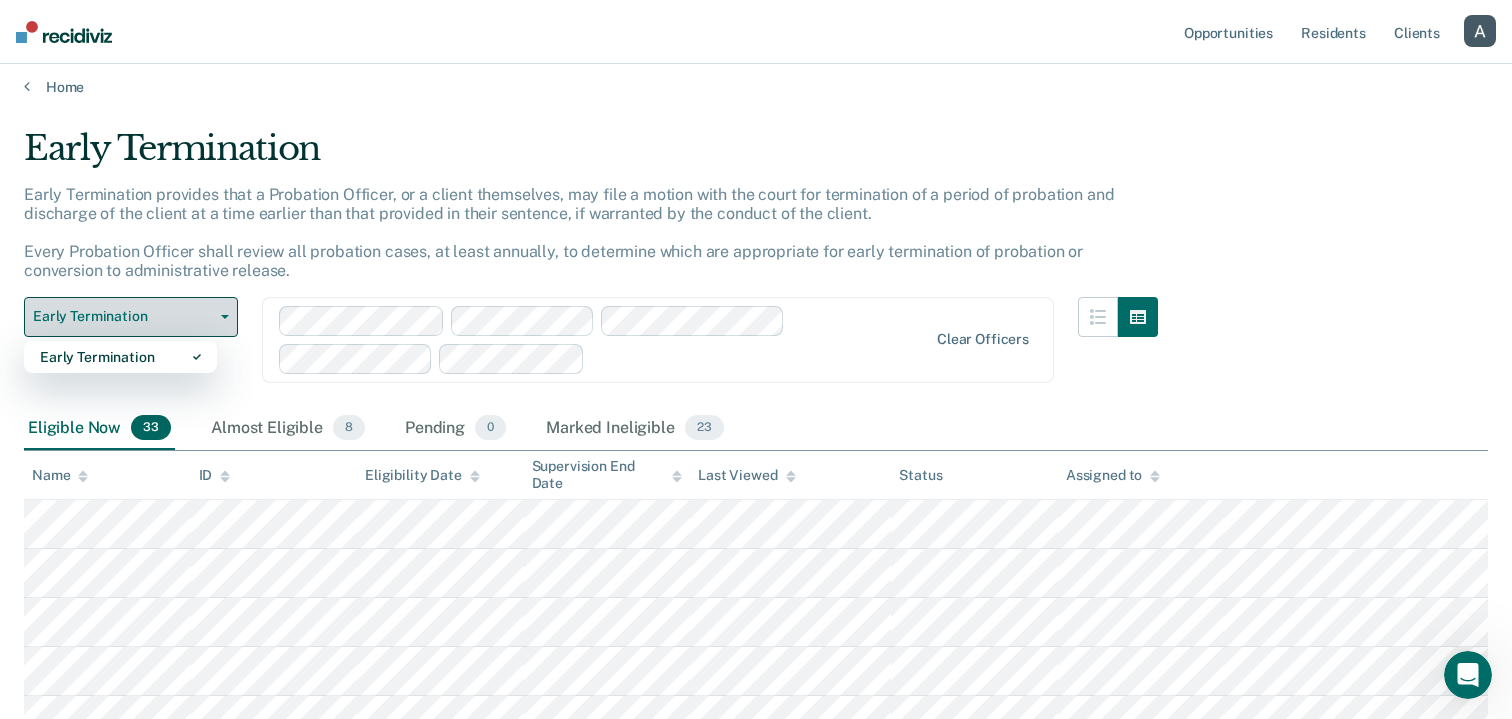 click on "Early Termination" at bounding box center (123, 316) 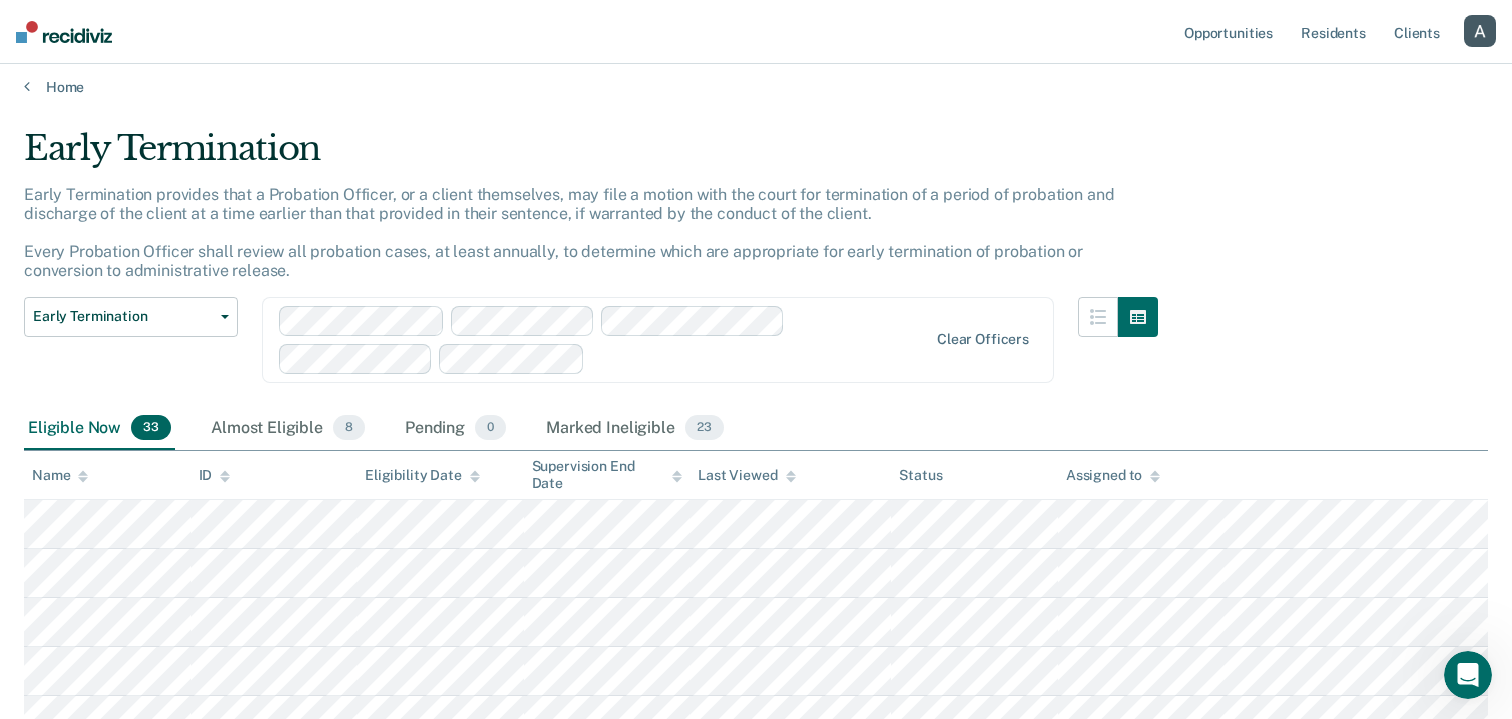 click on "Early Termination Early Termination" at bounding box center (131, 352) 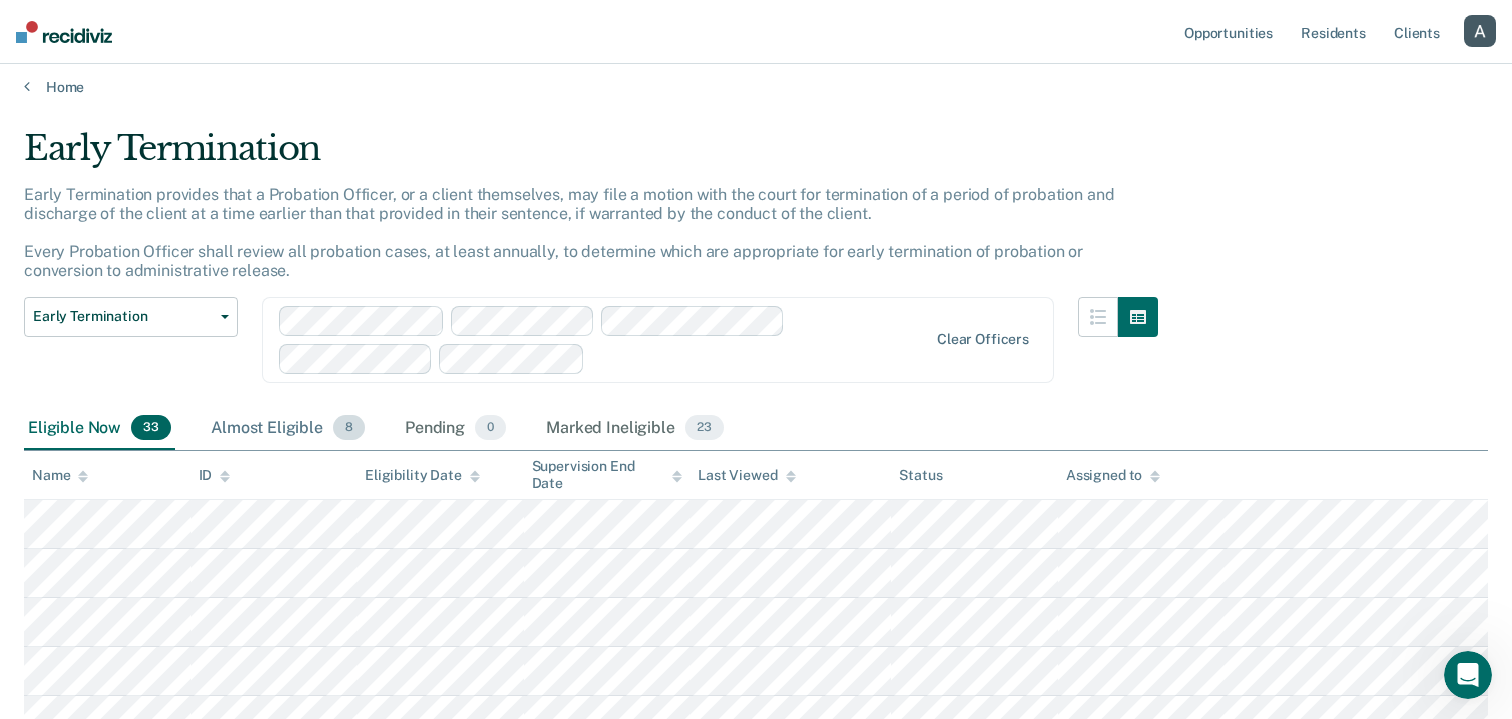 click on "Almost Eligible 8" at bounding box center [288, 429] 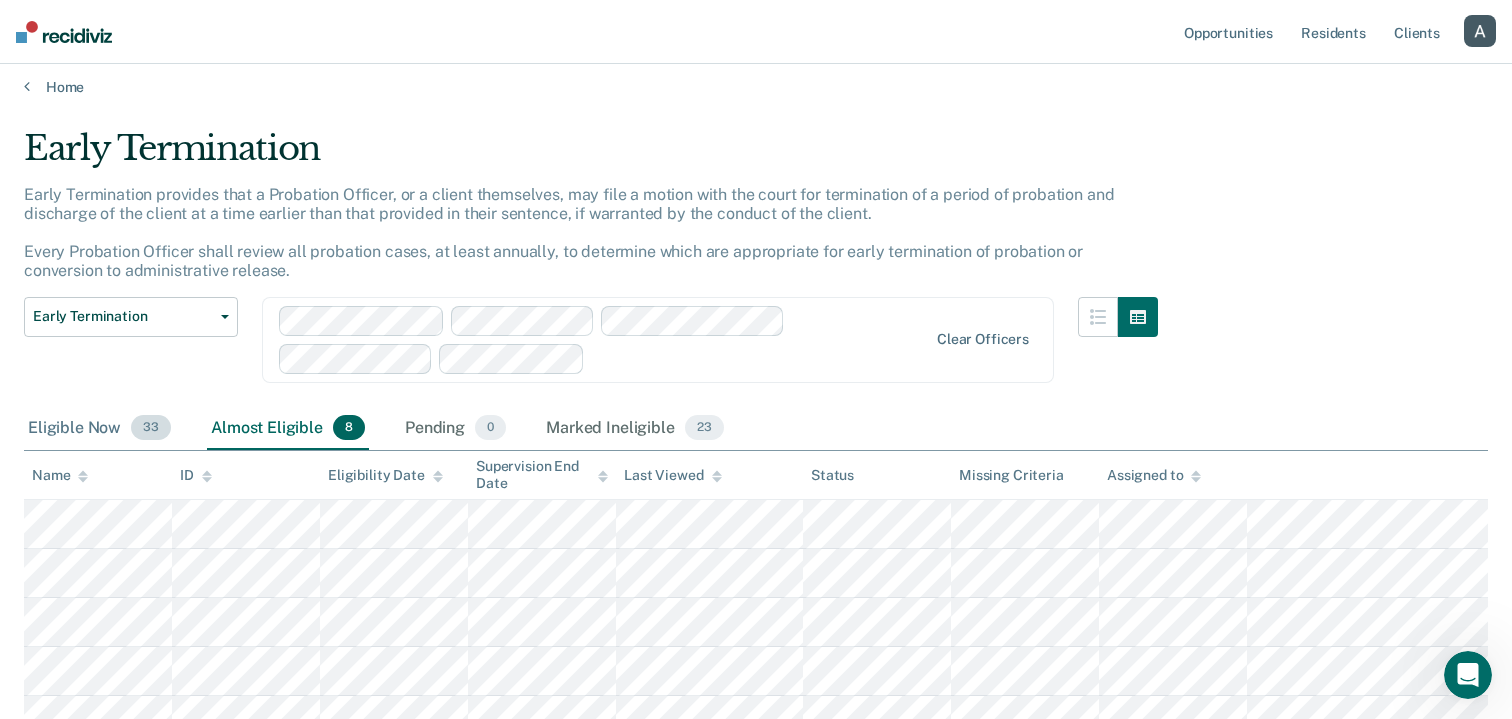 click on "Eligible Now 33" at bounding box center [99, 429] 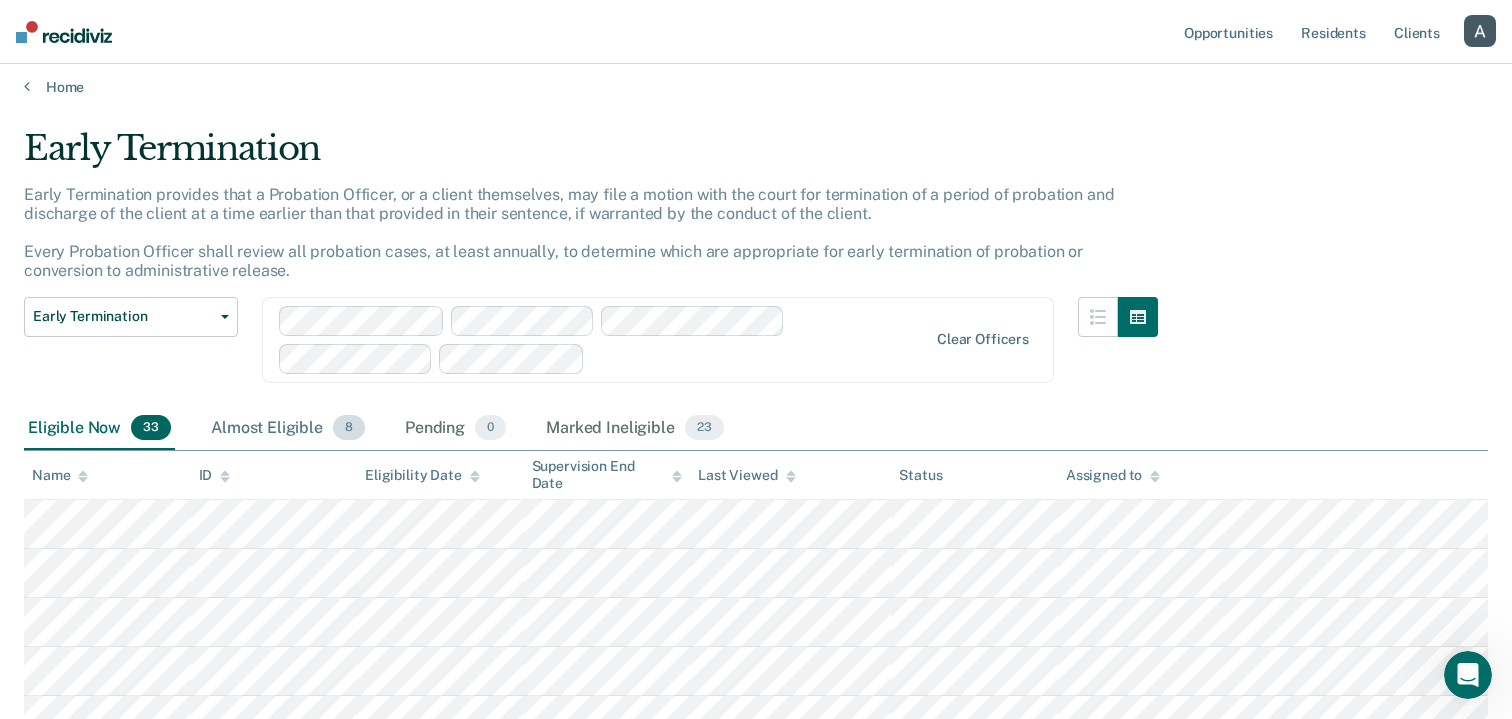 click on "Almost Eligible 8" at bounding box center [288, 429] 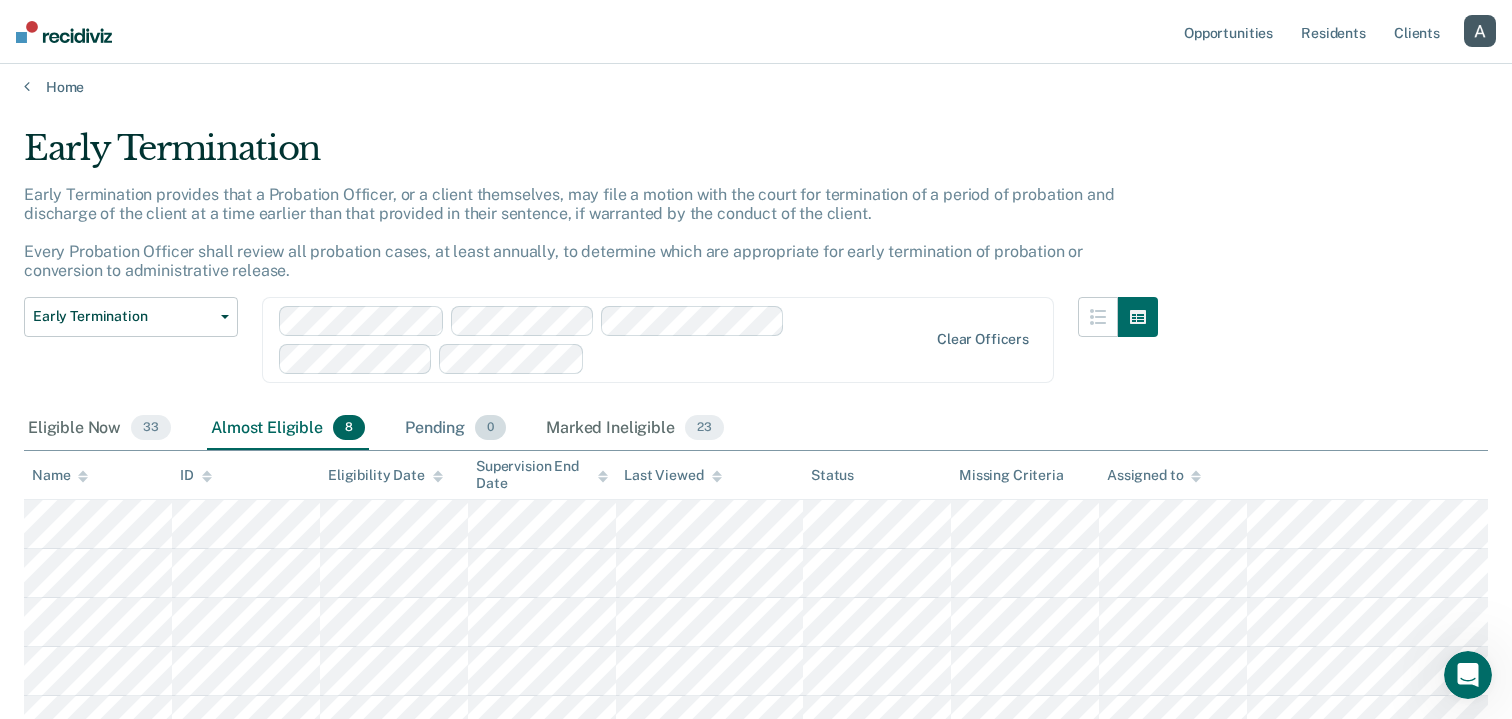 click on "Pending 0" at bounding box center (455, 429) 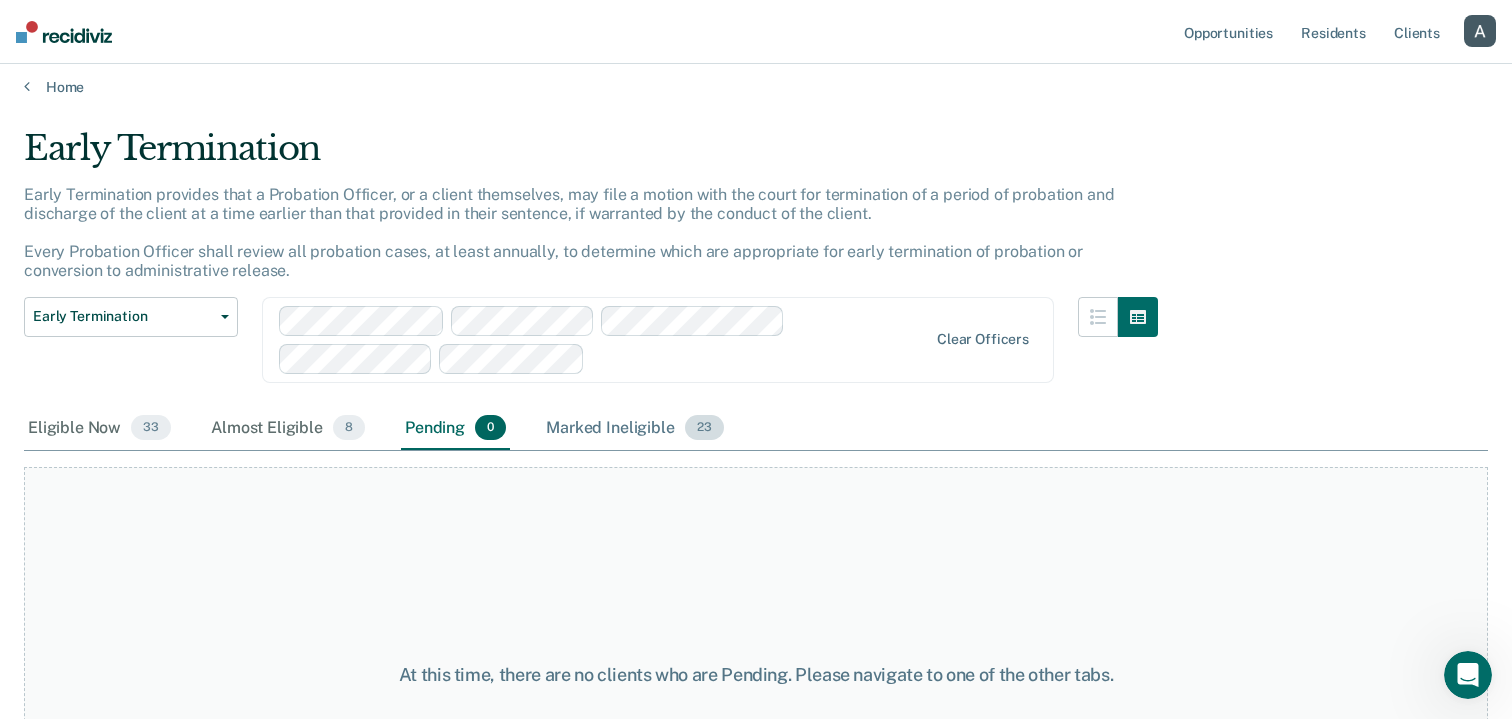 click on "Marked Ineligible 23" at bounding box center [634, 429] 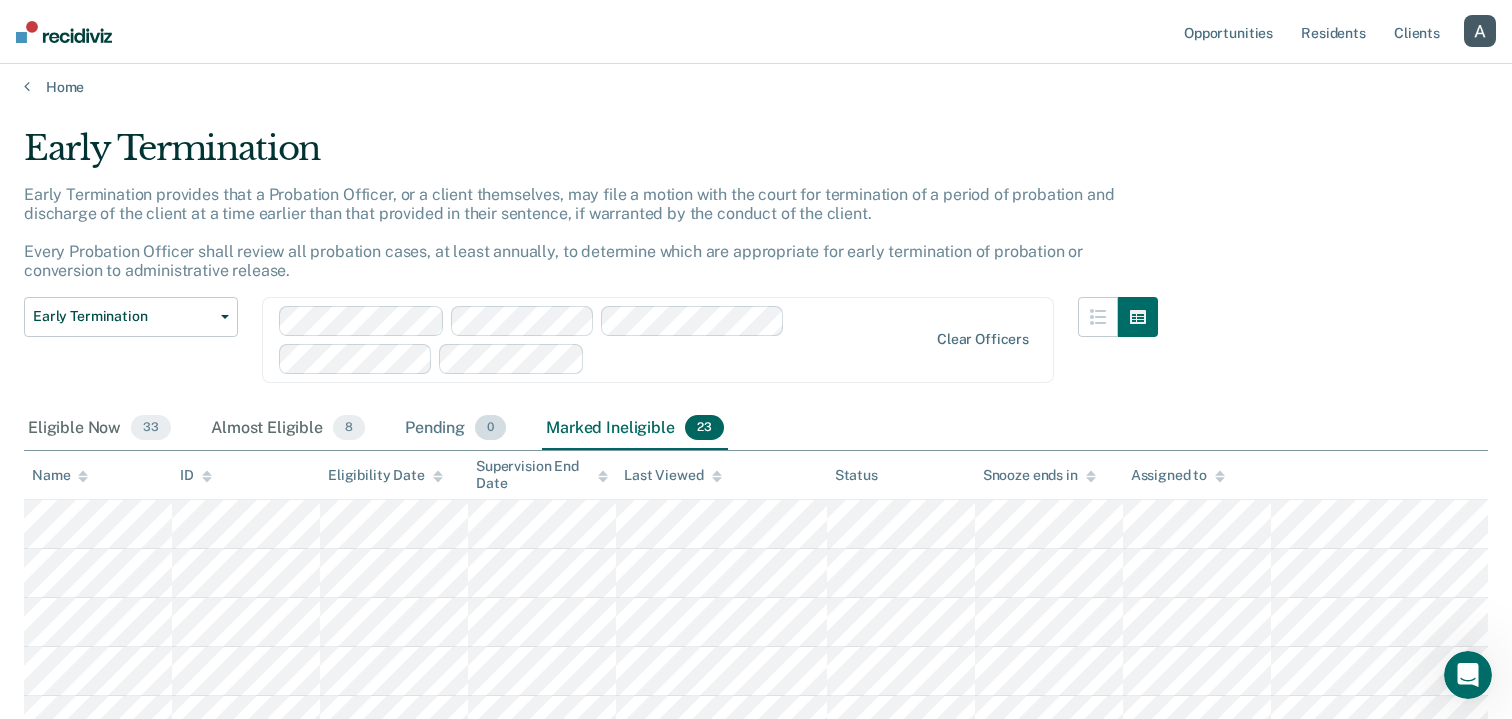 click on "Pending 0" at bounding box center (455, 429) 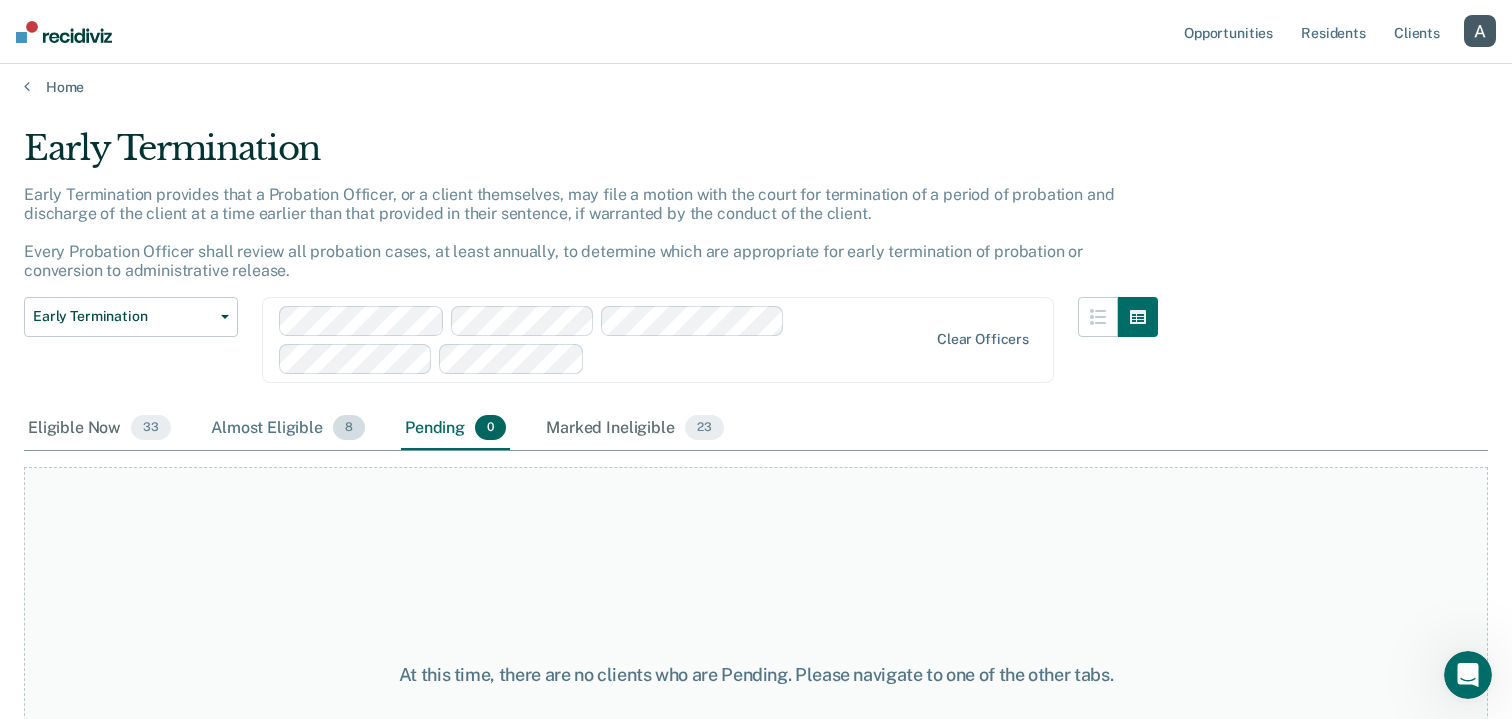 click on "8" at bounding box center (349, 428) 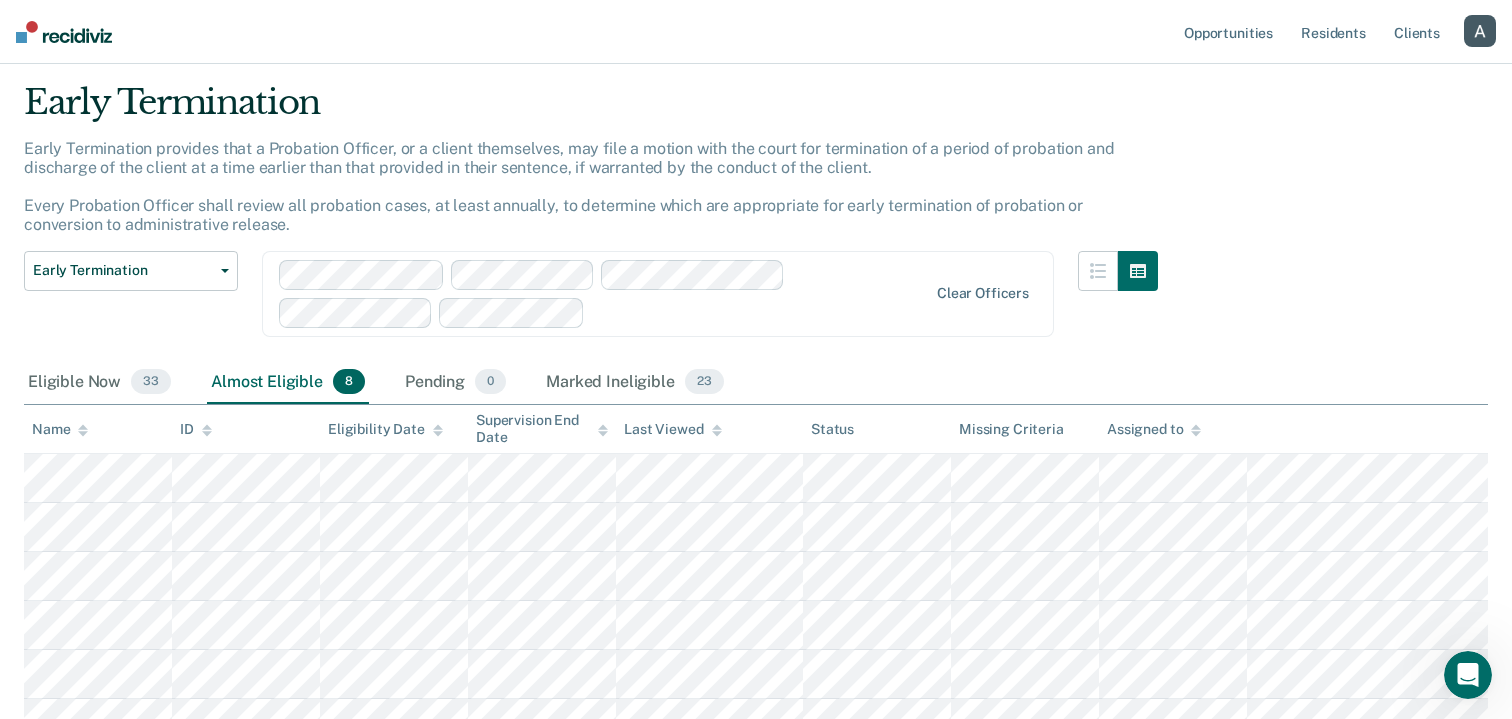 scroll, scrollTop: 55, scrollLeft: 0, axis: vertical 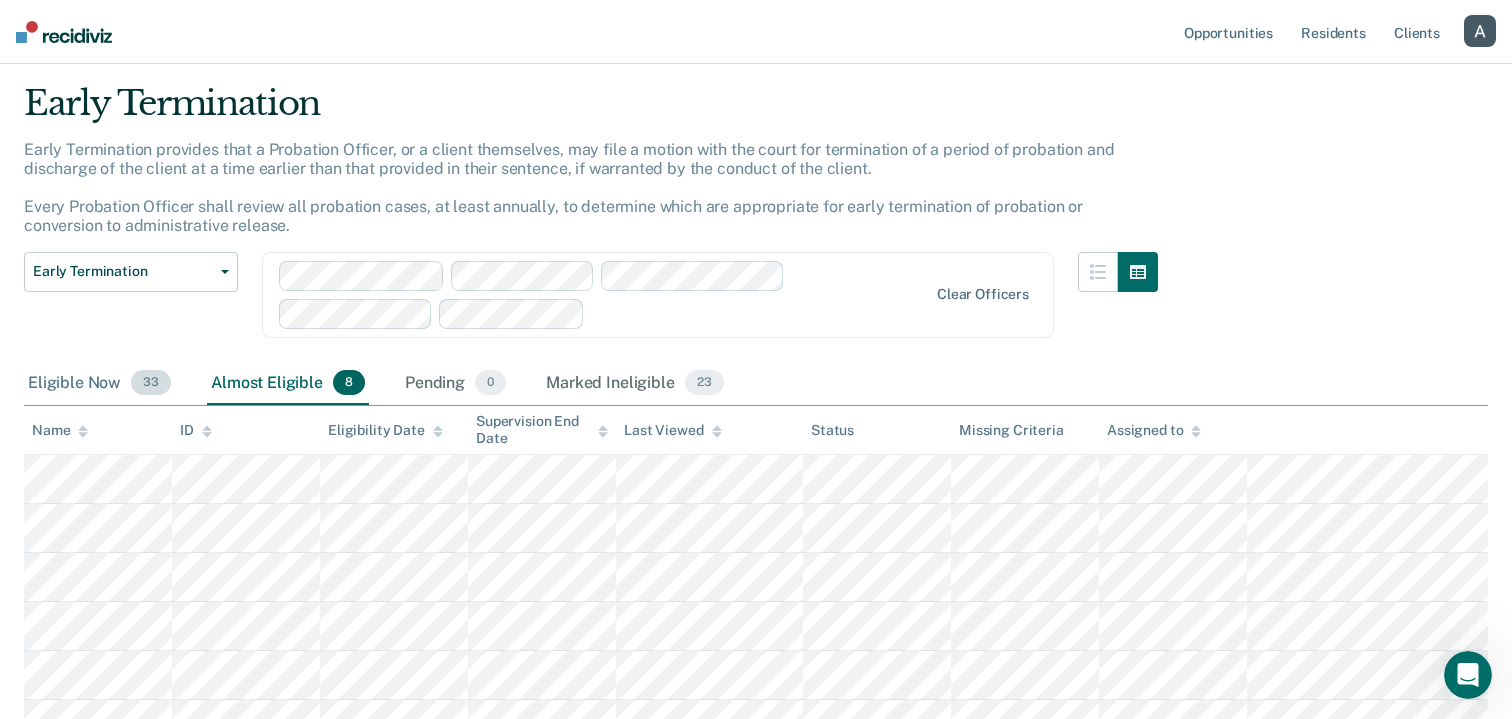 click on "Eligible Now 33" at bounding box center (99, 384) 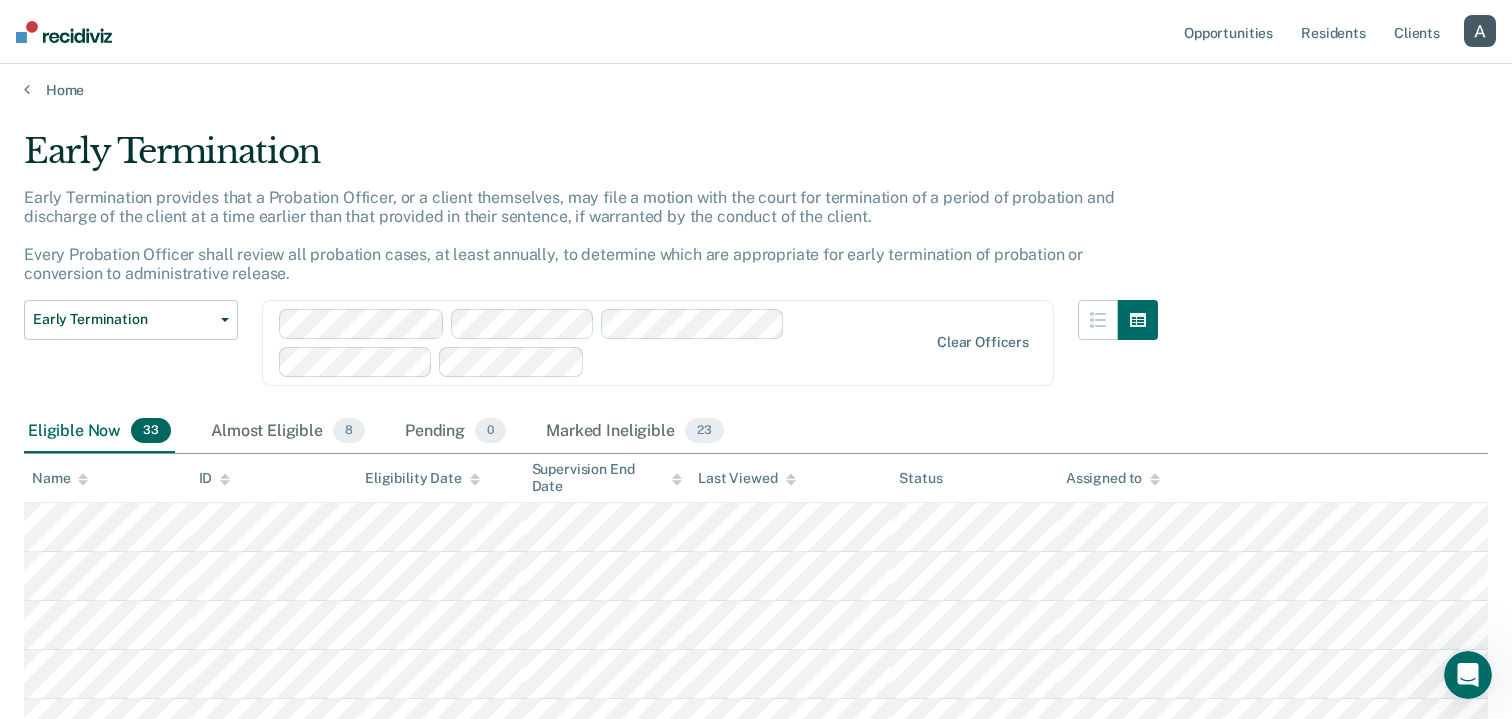 scroll, scrollTop: 0, scrollLeft: 0, axis: both 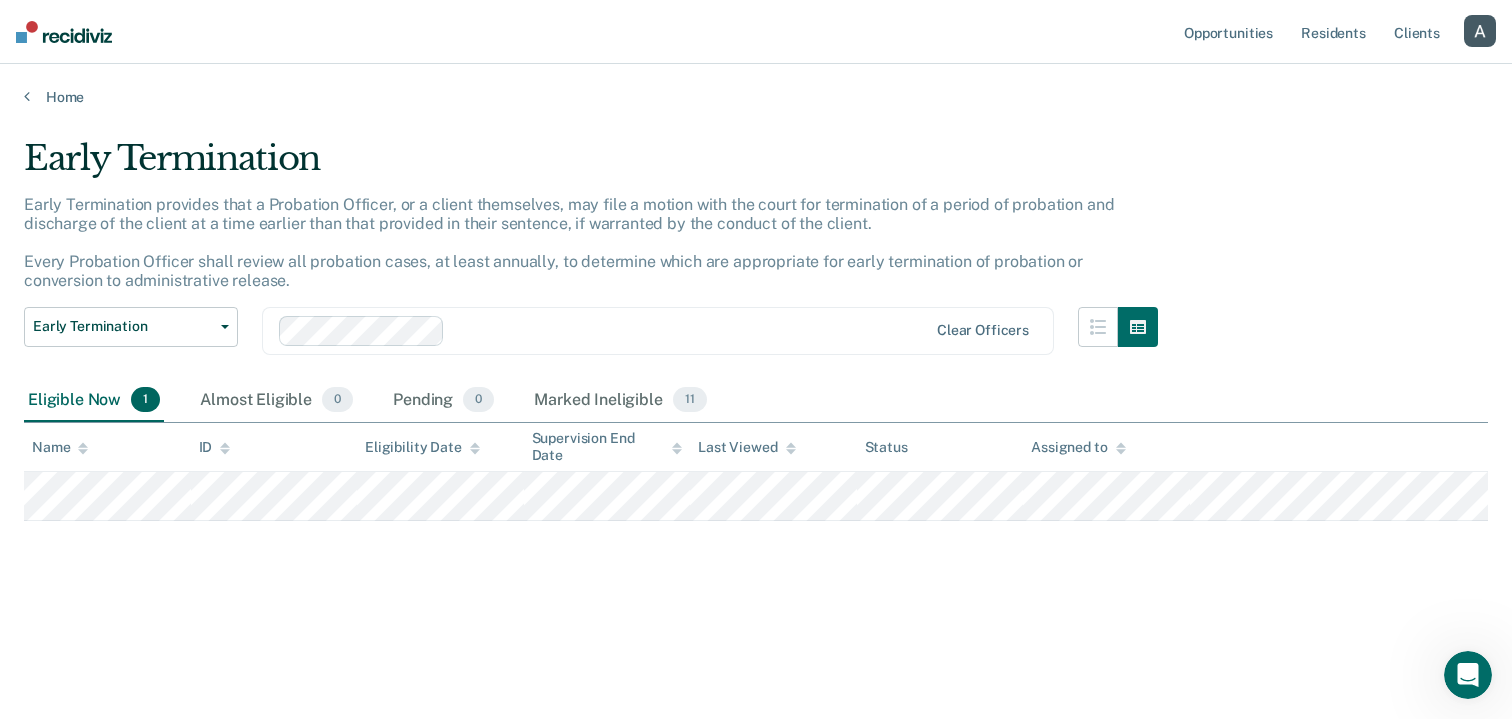 click at bounding box center [690, 330] 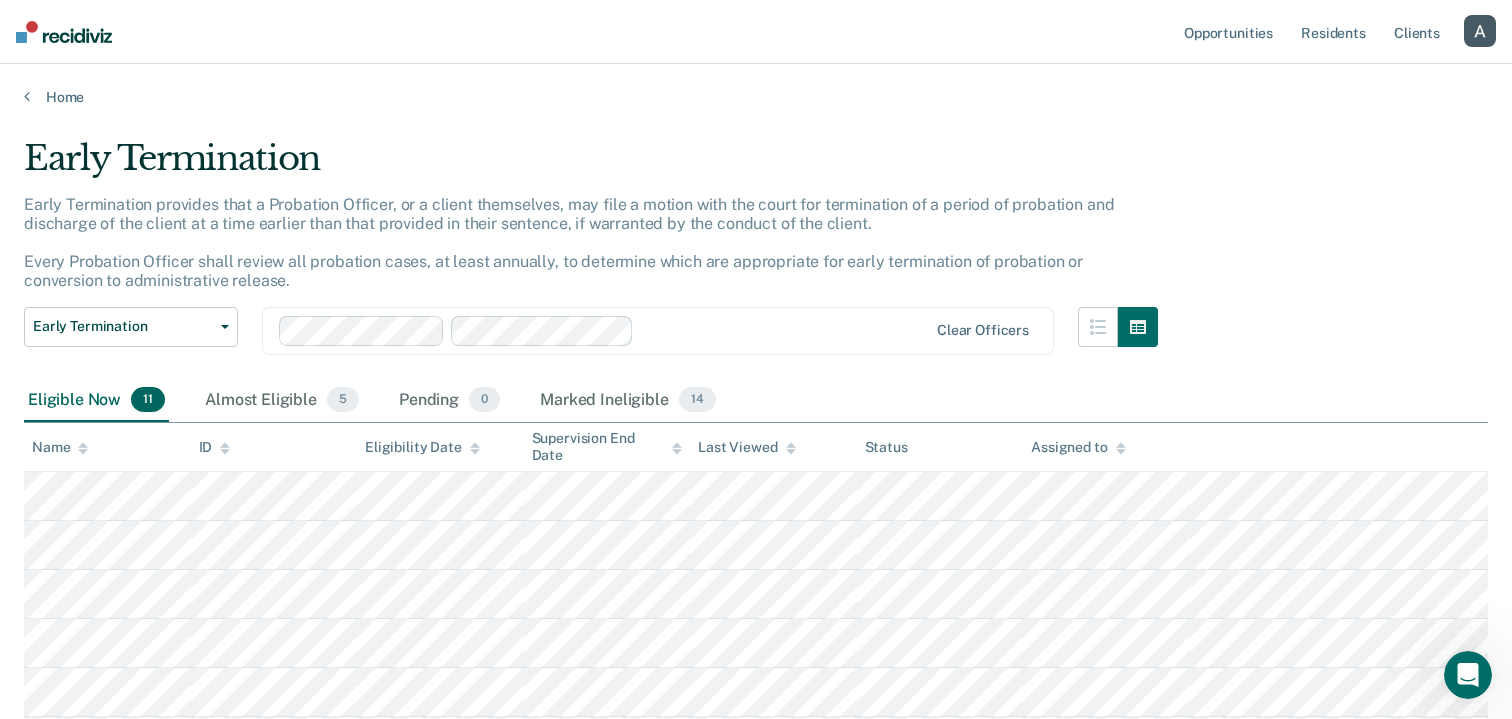 click at bounding box center (784, 330) 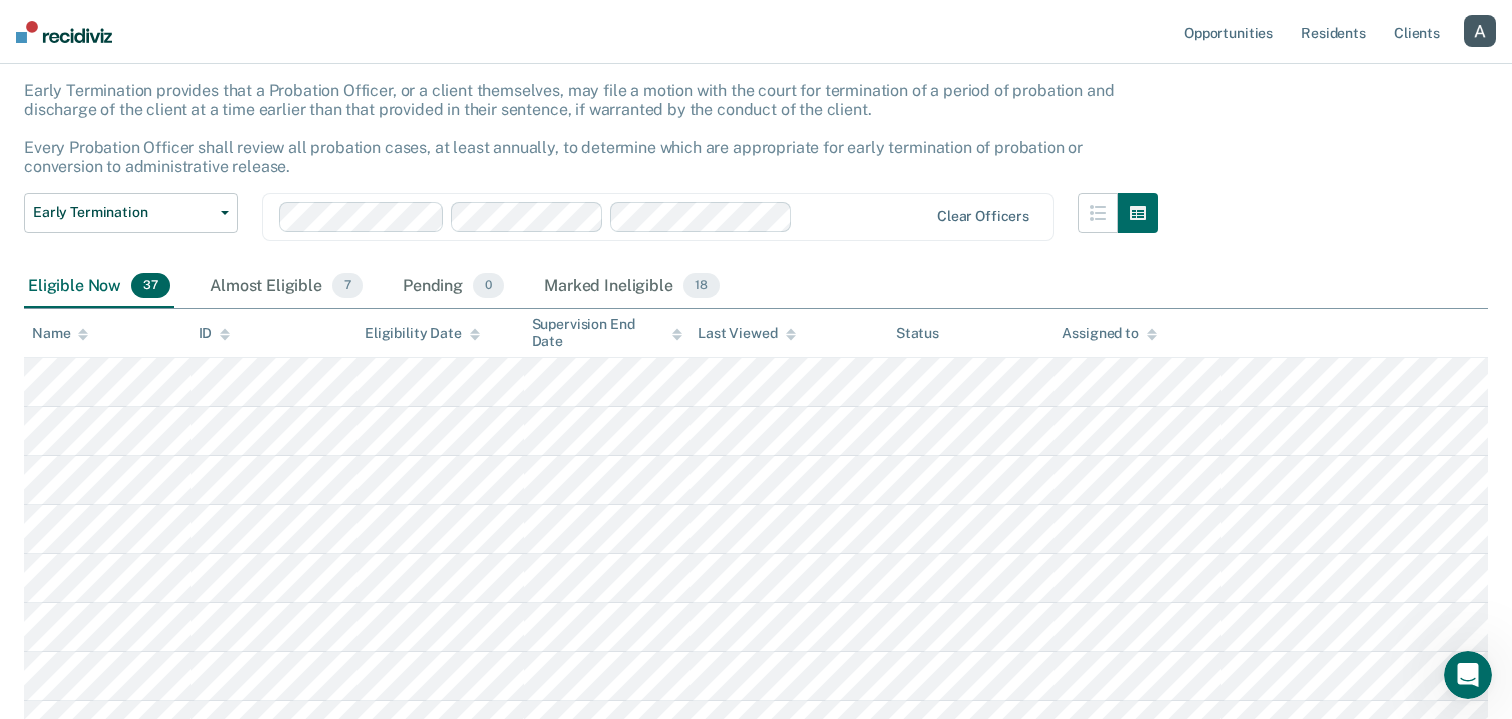 scroll, scrollTop: 0, scrollLeft: 0, axis: both 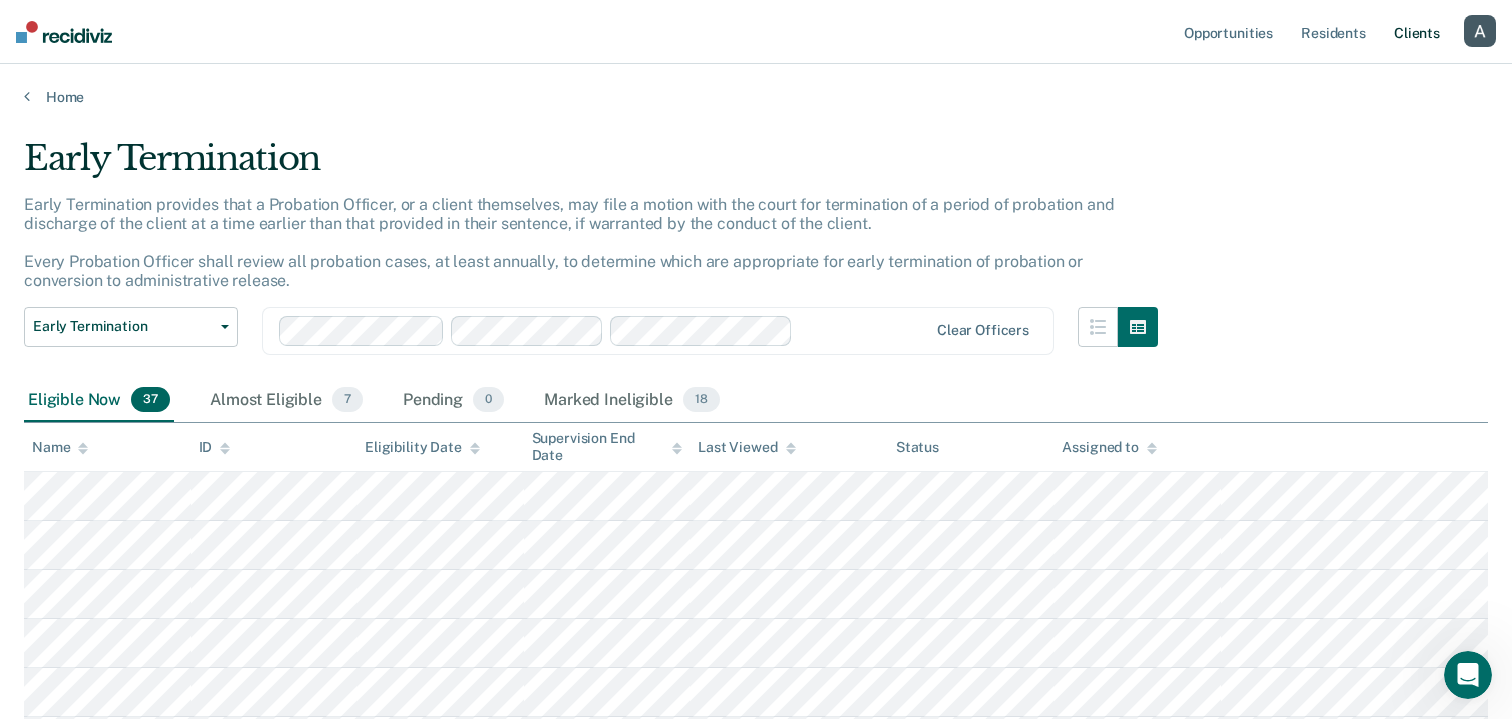 click on "Client s" at bounding box center [1417, 32] 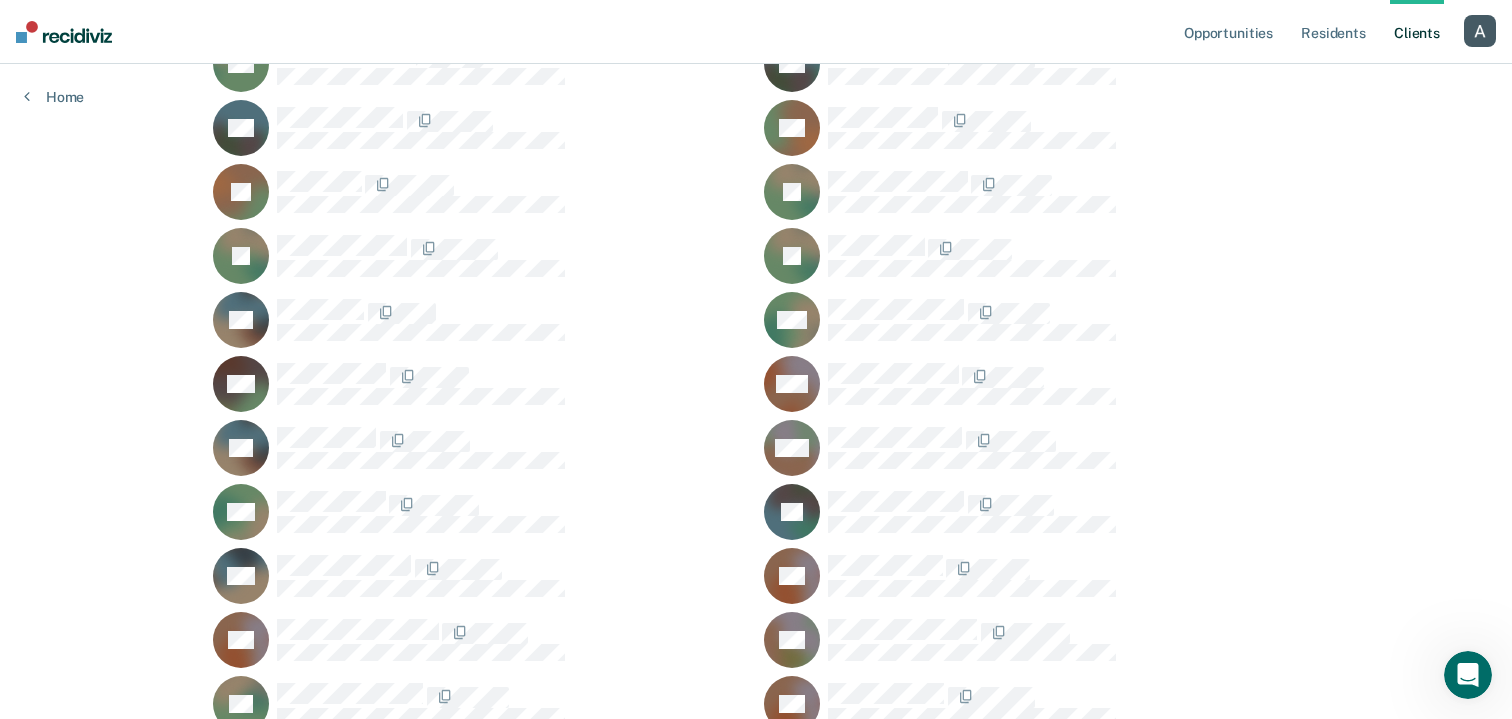 scroll, scrollTop: 0, scrollLeft: 0, axis: both 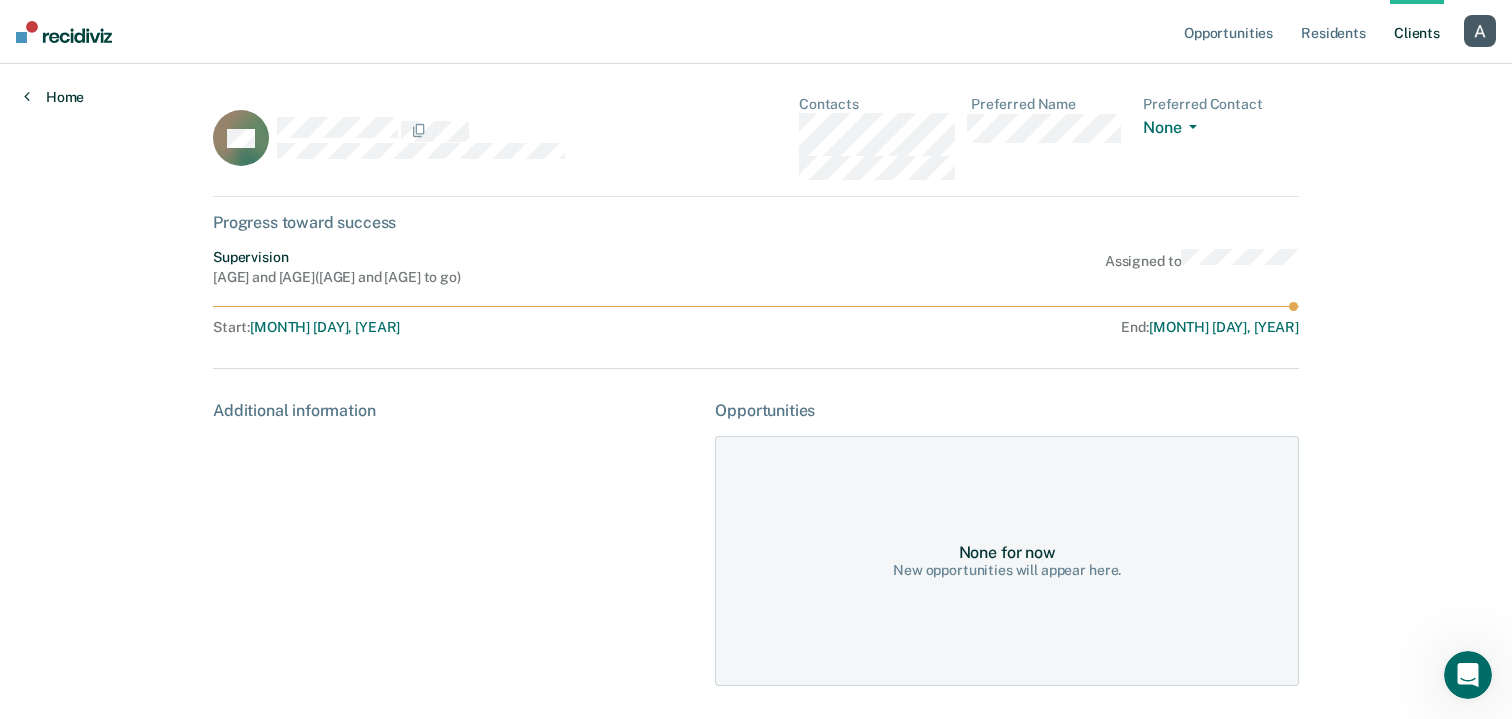 click on "Home" at bounding box center (54, 97) 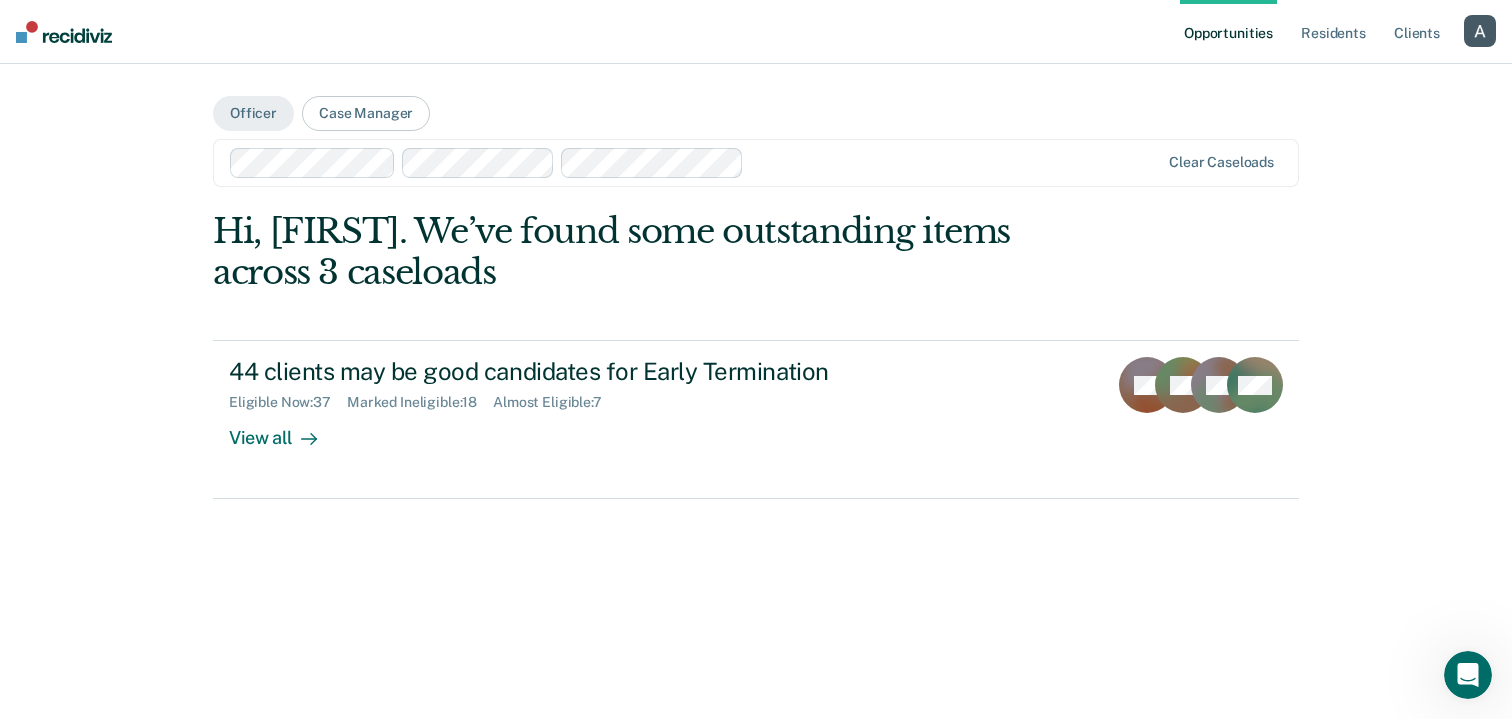click at bounding box center [955, 162] 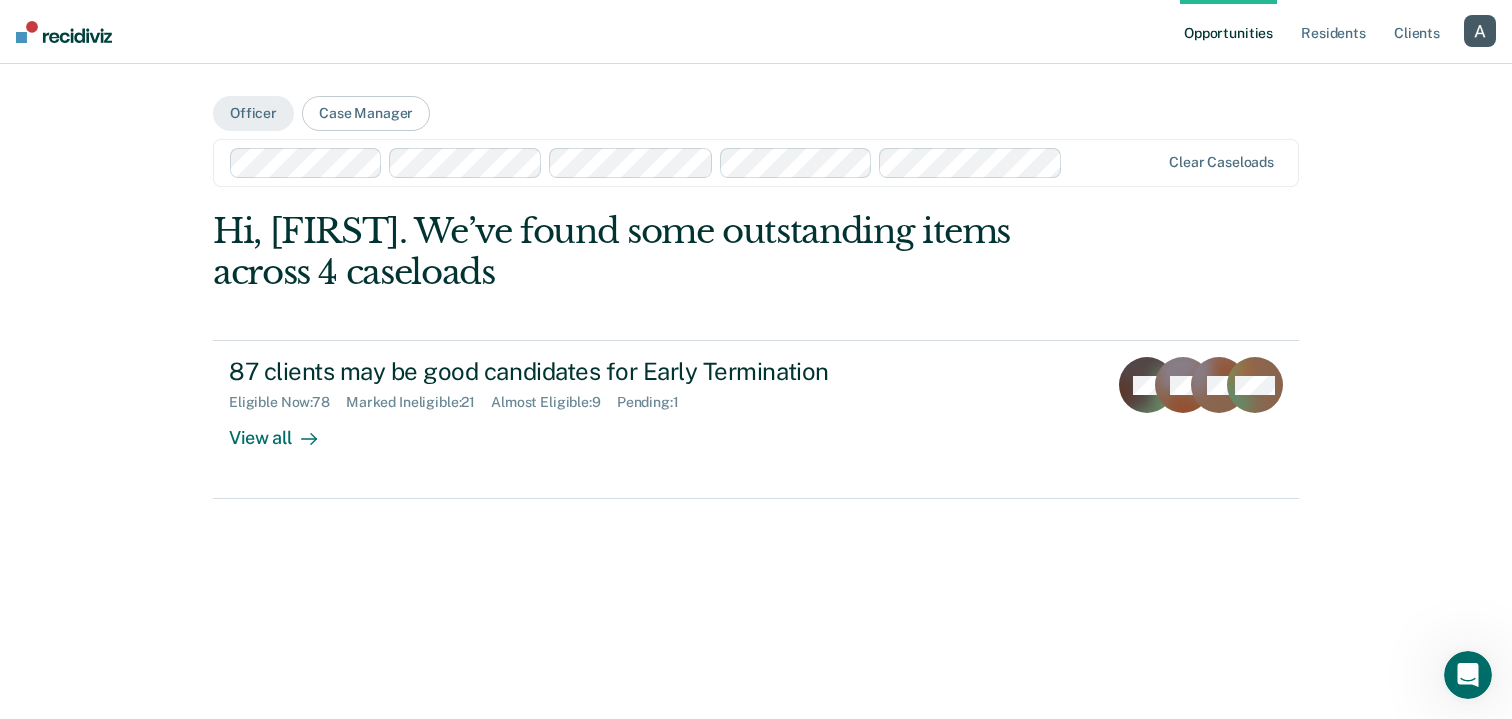 click on "Hi, [FIRST]. We’ve found some outstanding items across 4 caseloads 87 clients may be  good candidates for Early Termination Eligible Now :  78 Marked Ineligible :  21 Almost Eligible :  9 Pending :  1 View all   NS SR ET + 84" at bounding box center [756, 355] 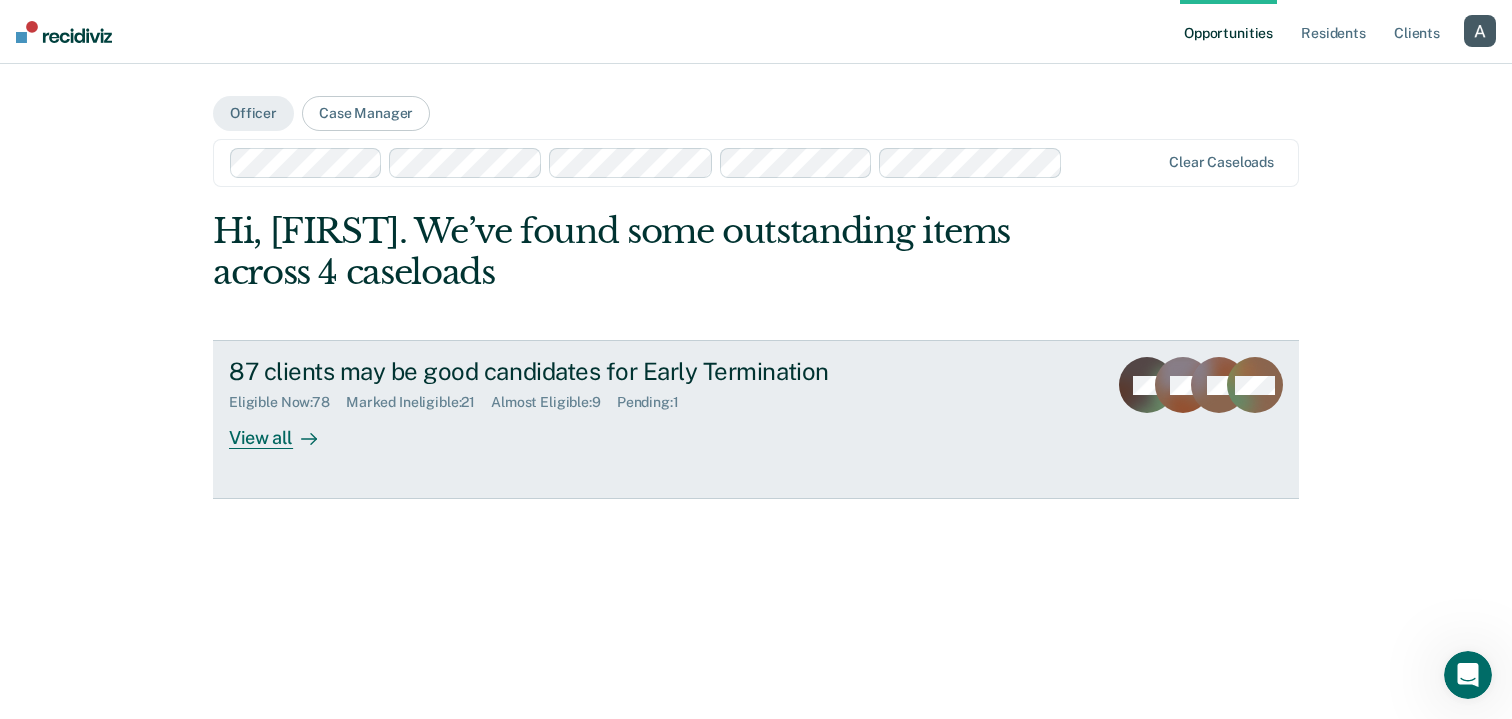 click on "View all" at bounding box center (285, 430) 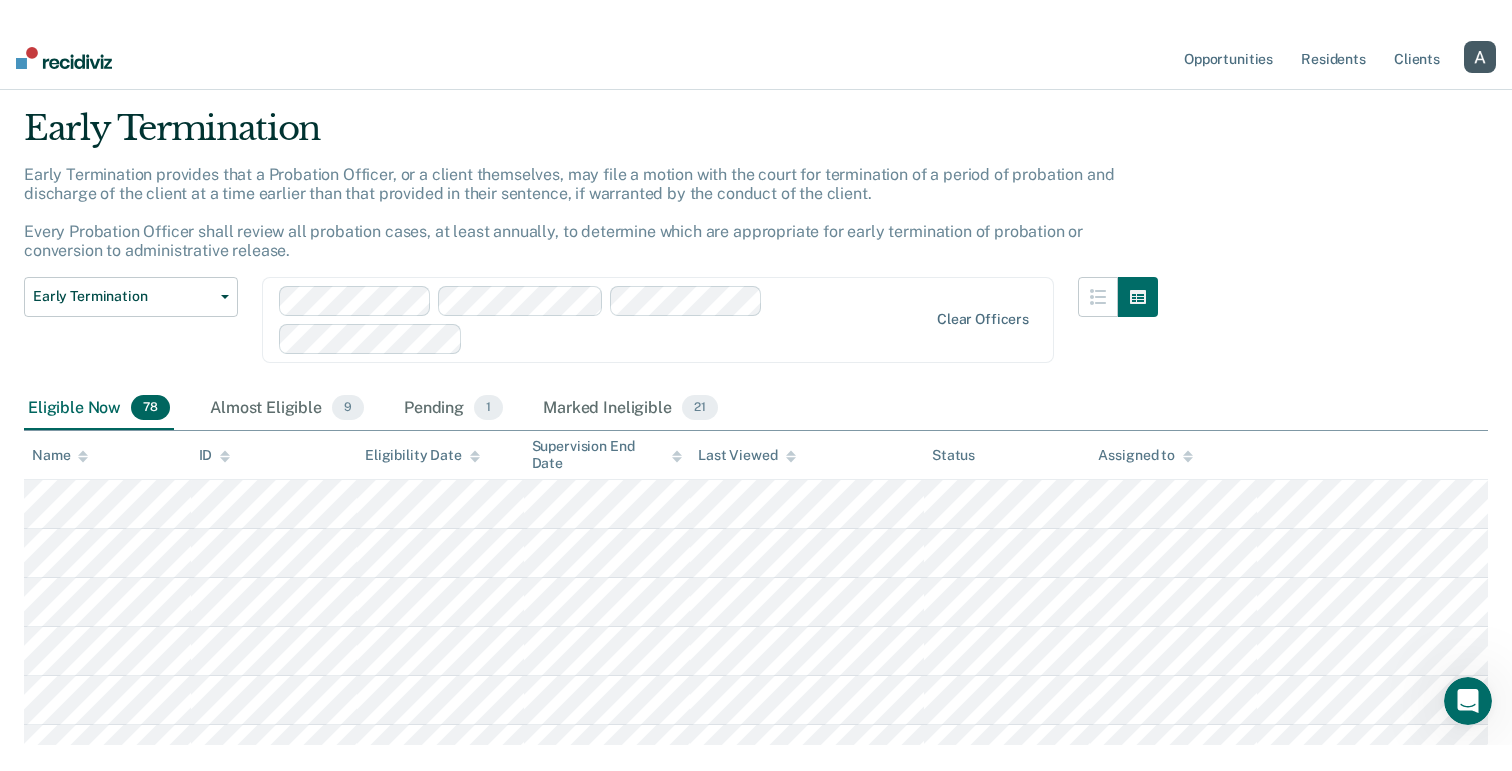 scroll, scrollTop: 46, scrollLeft: 0, axis: vertical 